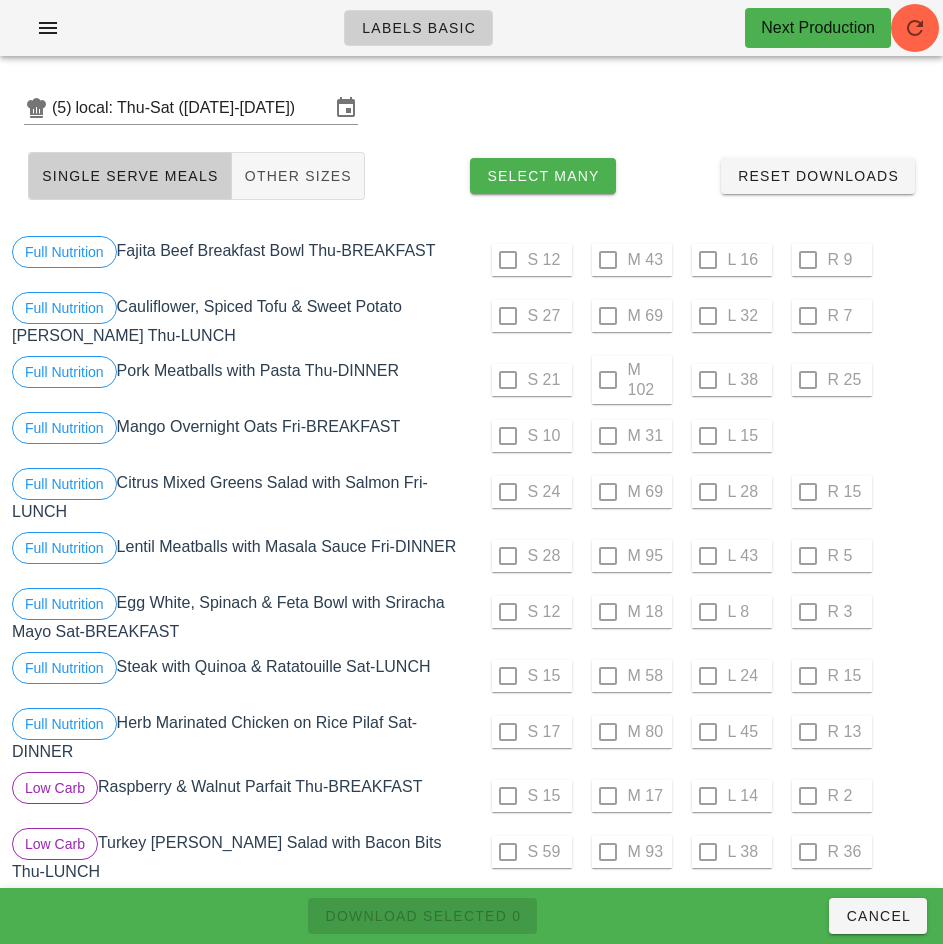 scroll, scrollTop: 0, scrollLeft: 0, axis: both 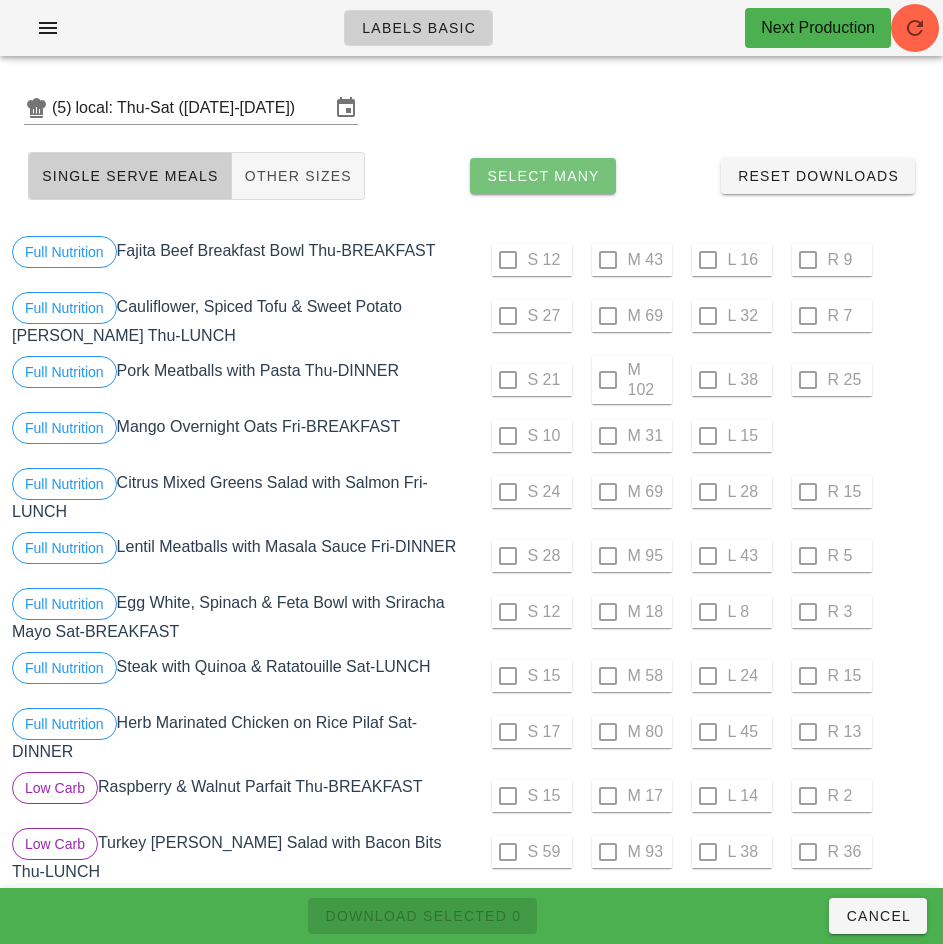 click on "Select Many" at bounding box center [543, 176] 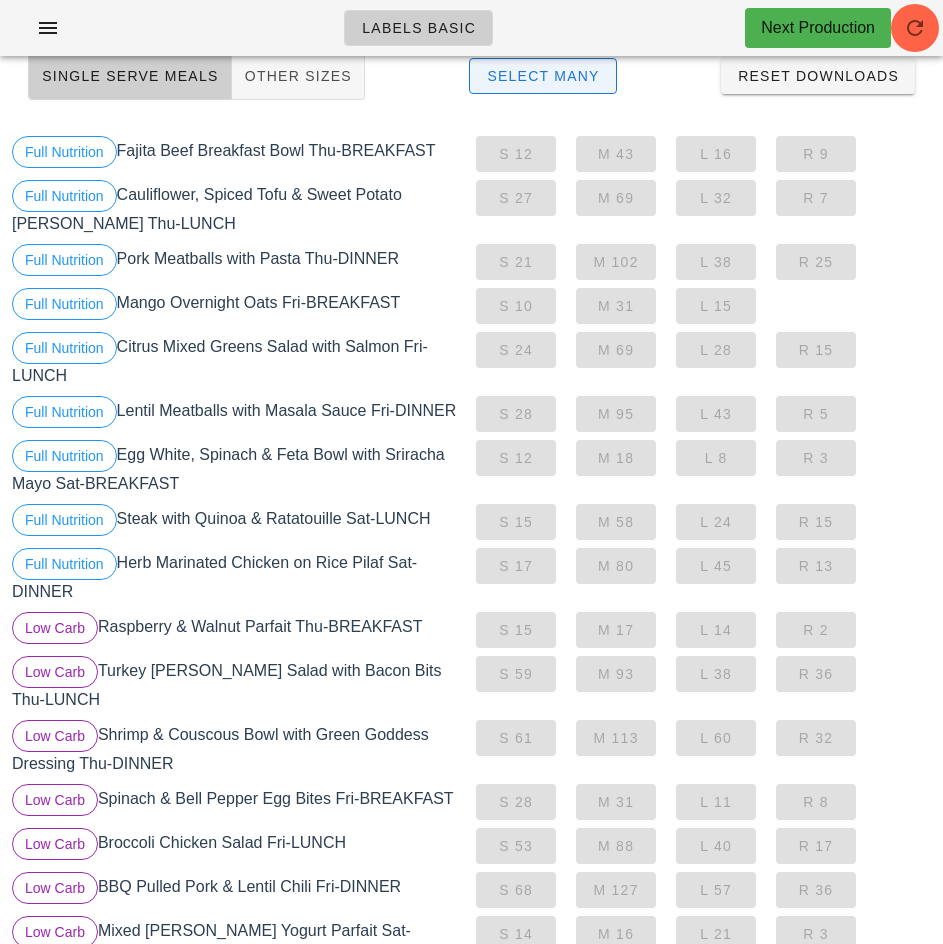 scroll, scrollTop: 0, scrollLeft: 0, axis: both 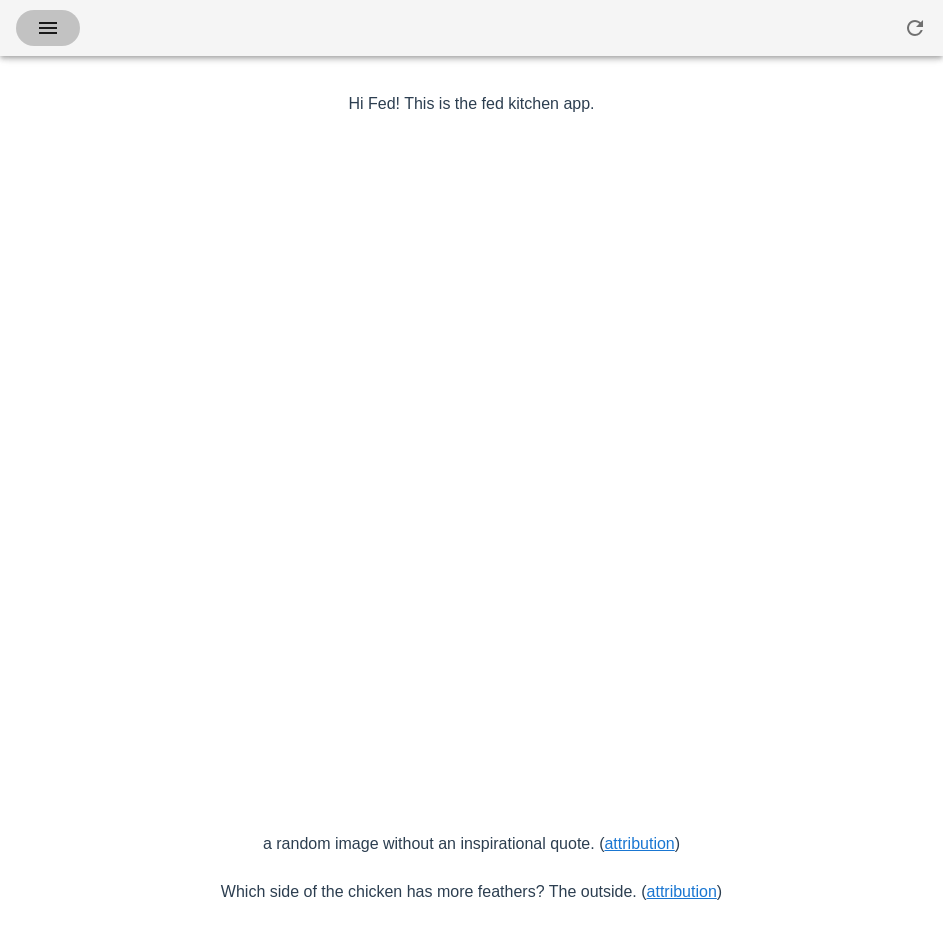 click at bounding box center [48, 28] 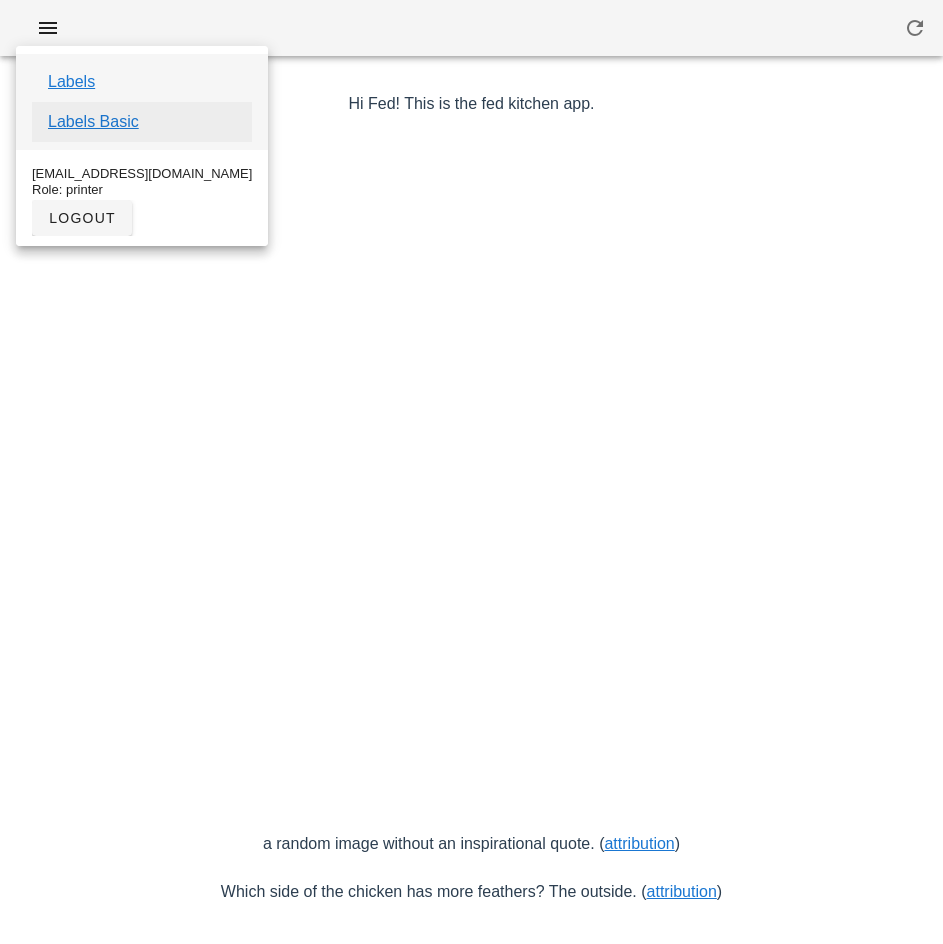 click on "Labels Basic" at bounding box center [93, 122] 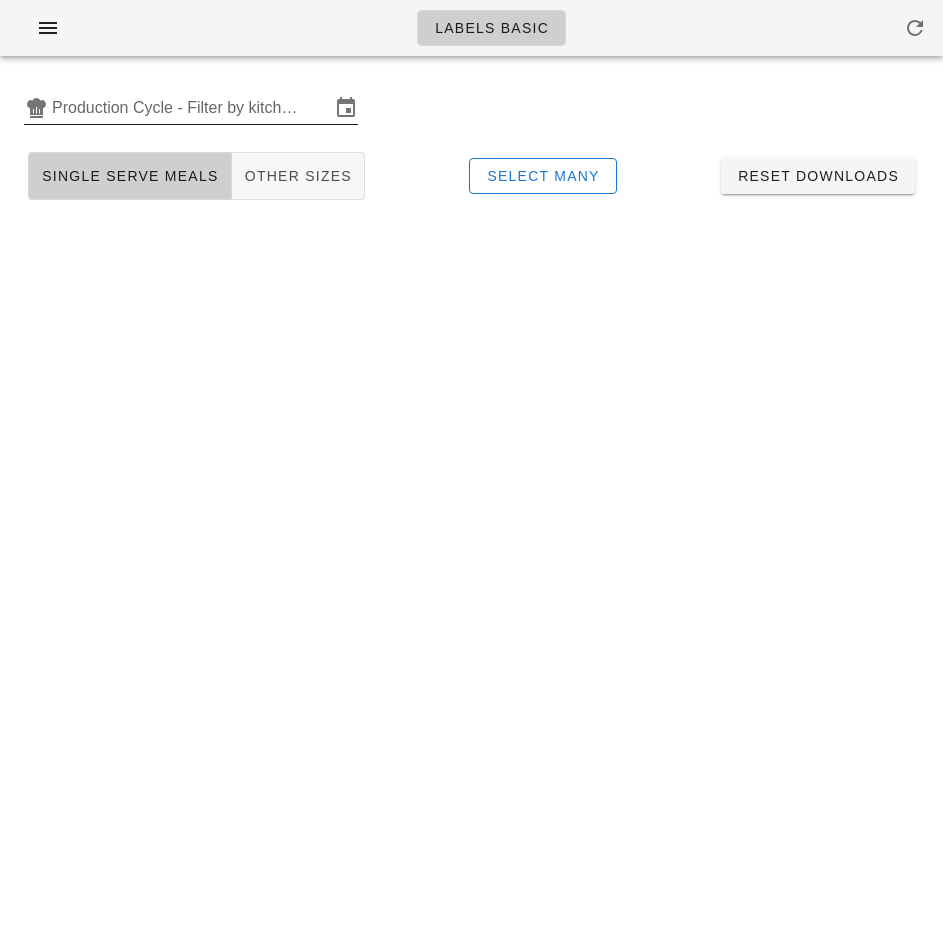 click on "Production Cycle - Filter by kitchen production schedules" at bounding box center (191, 108) 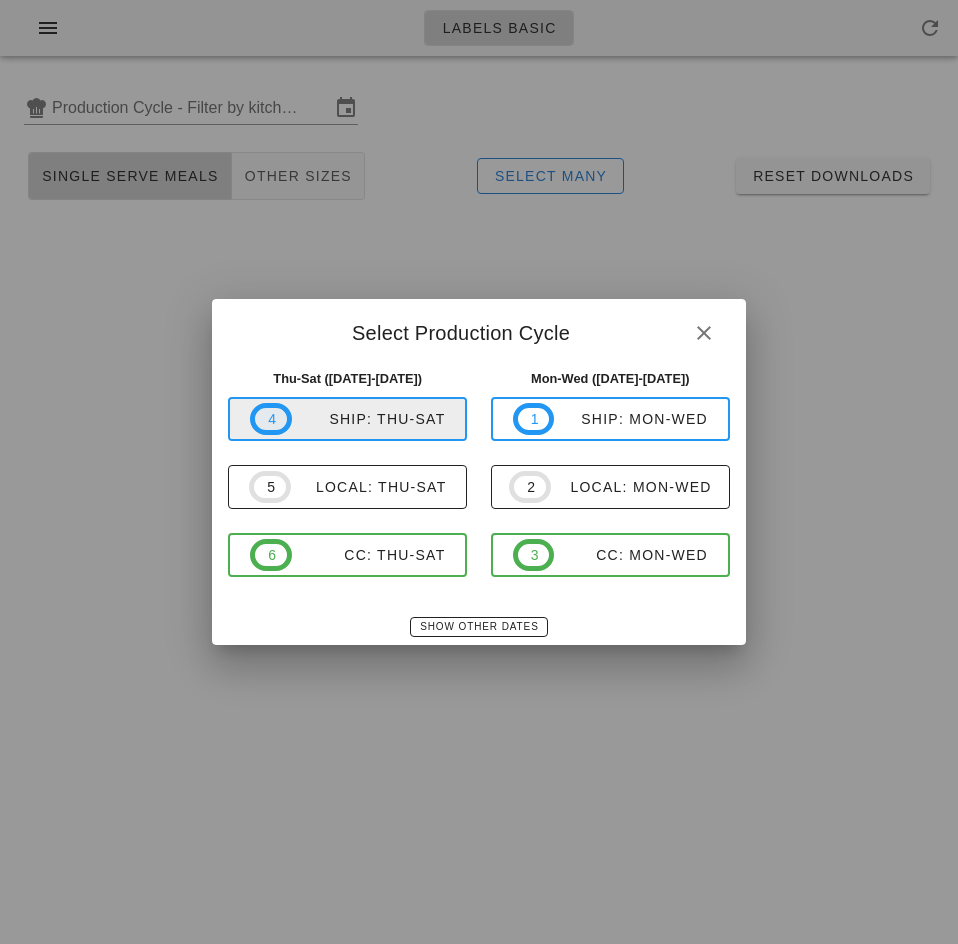 click on "4" at bounding box center (271, 419) 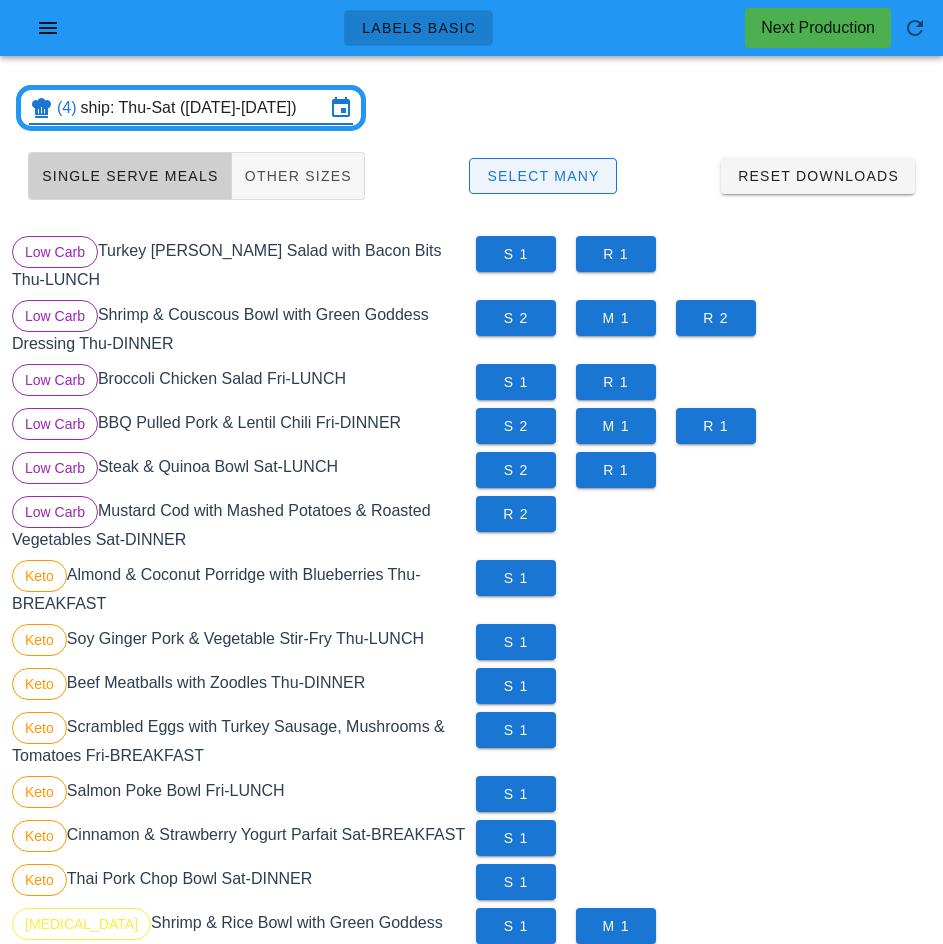 click on "Select Many" at bounding box center [543, 176] 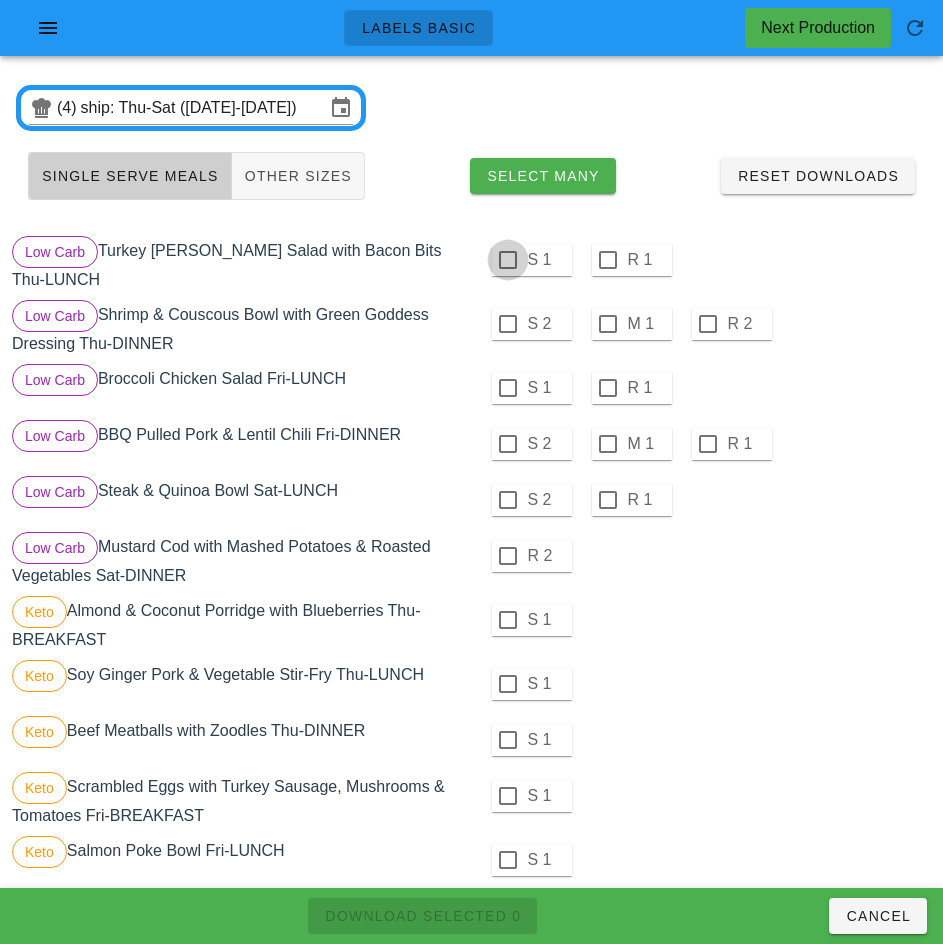 click at bounding box center (508, 260) 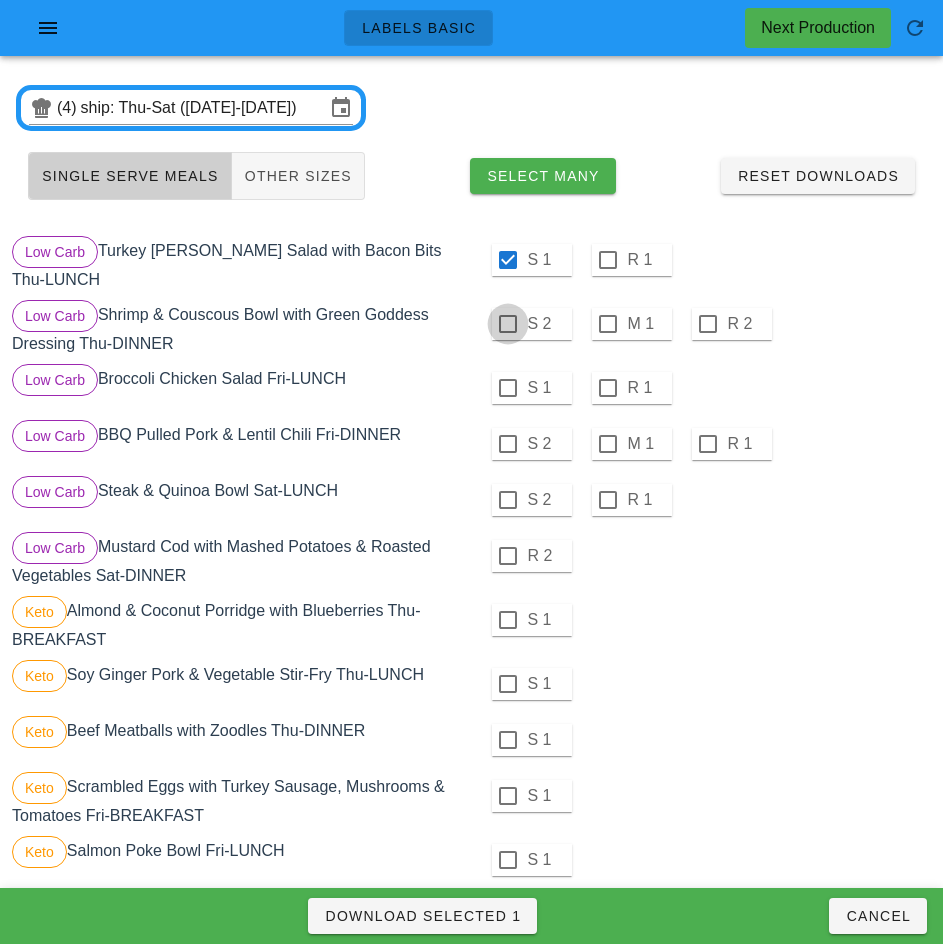 click at bounding box center (508, 324) 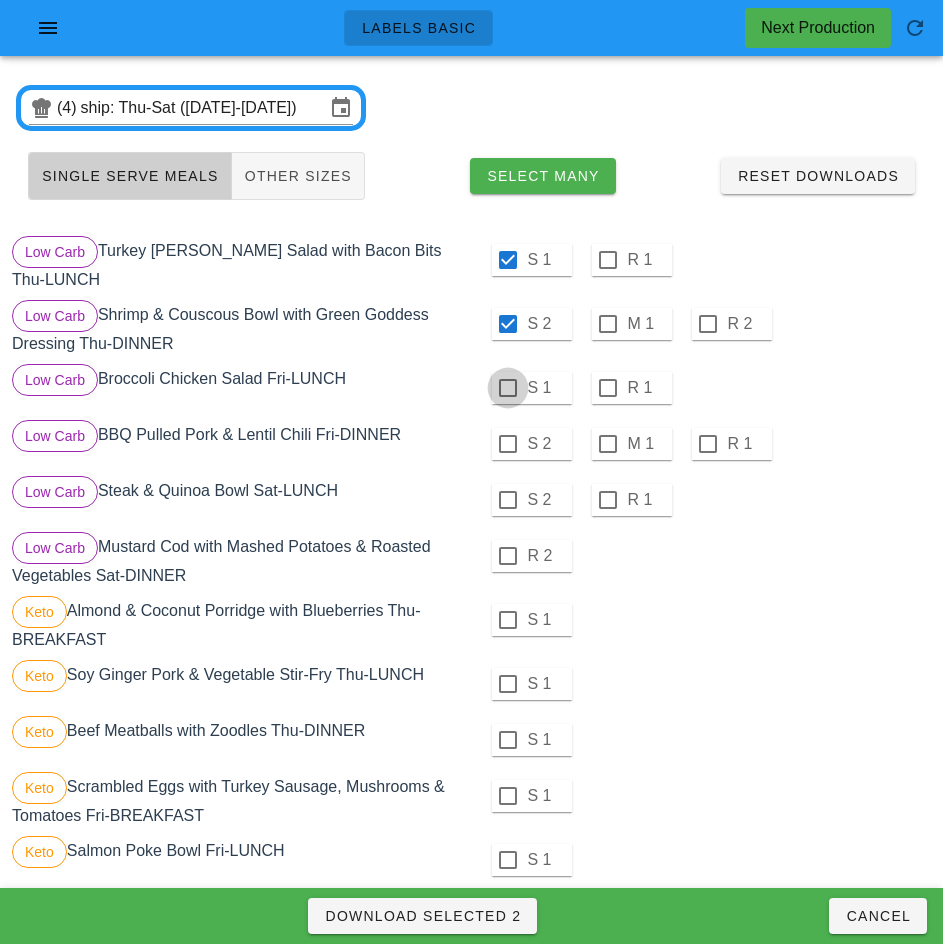 click at bounding box center (508, 388) 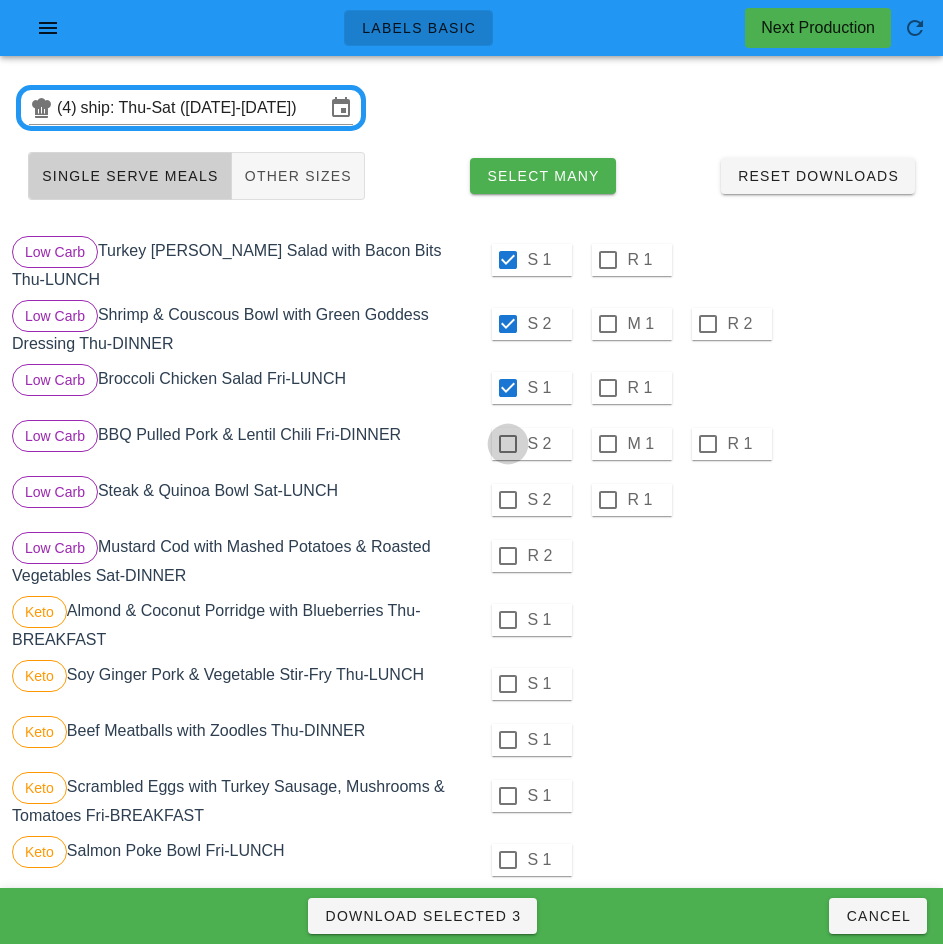 click at bounding box center (508, 444) 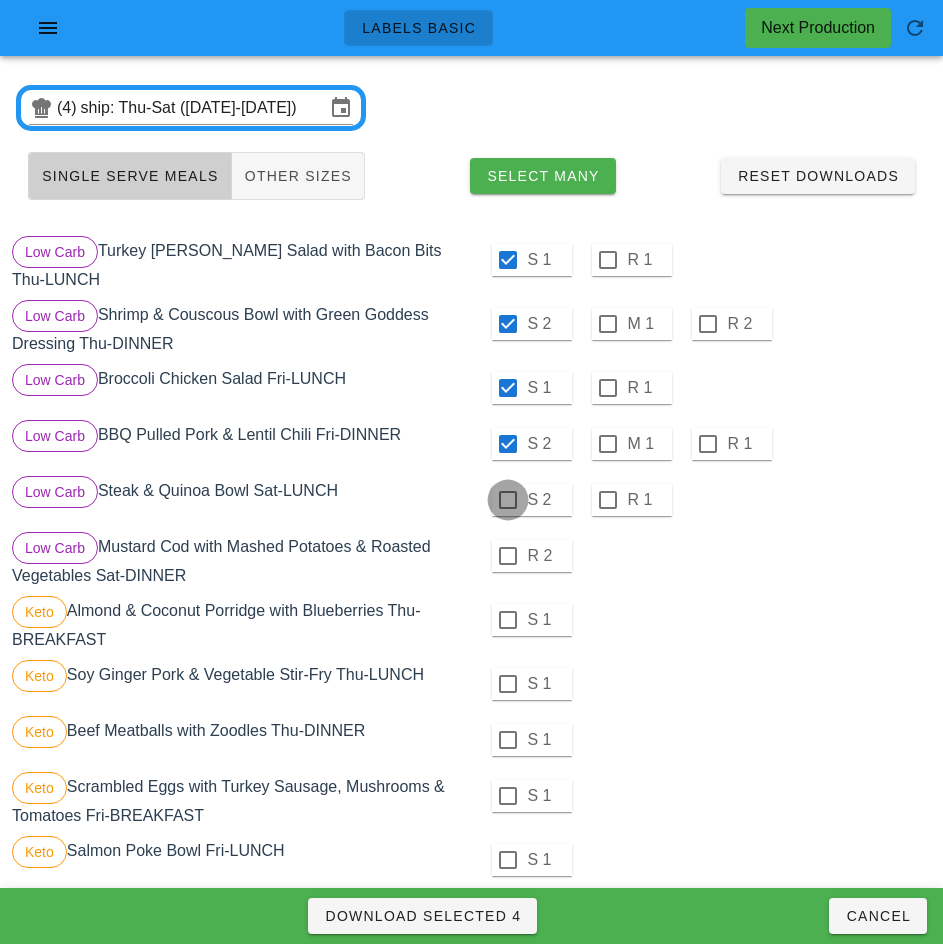 click at bounding box center (508, 500) 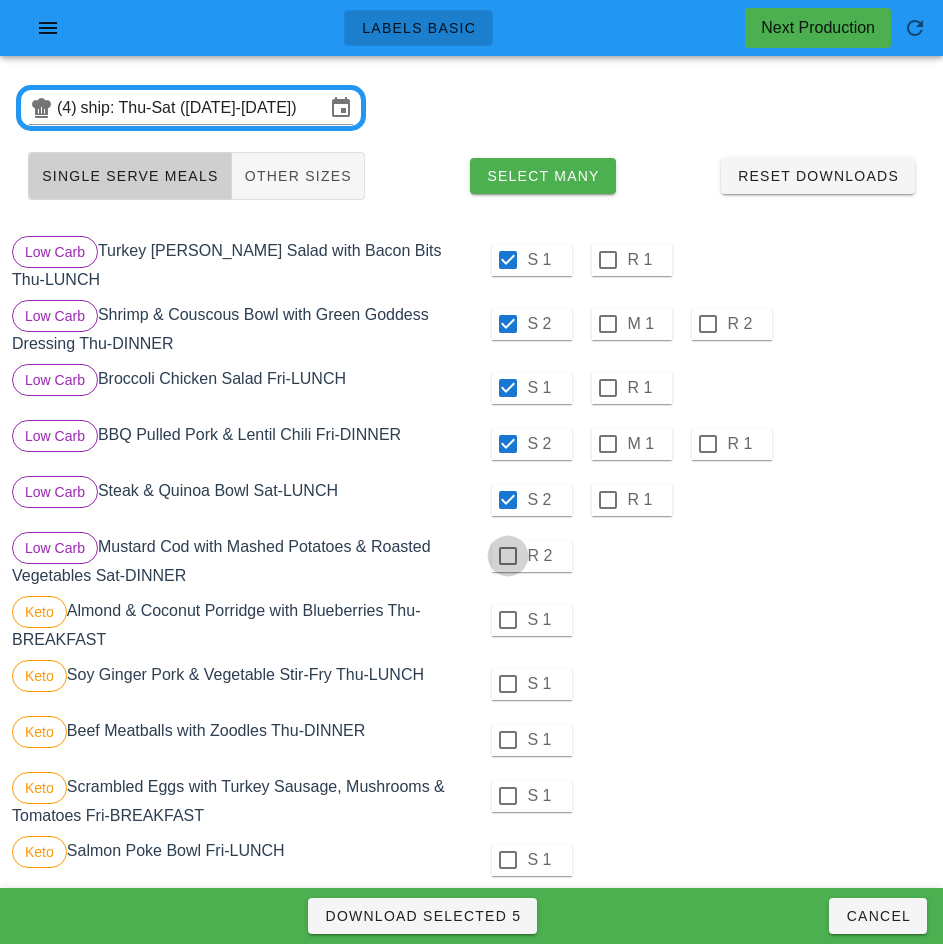 click at bounding box center [508, 556] 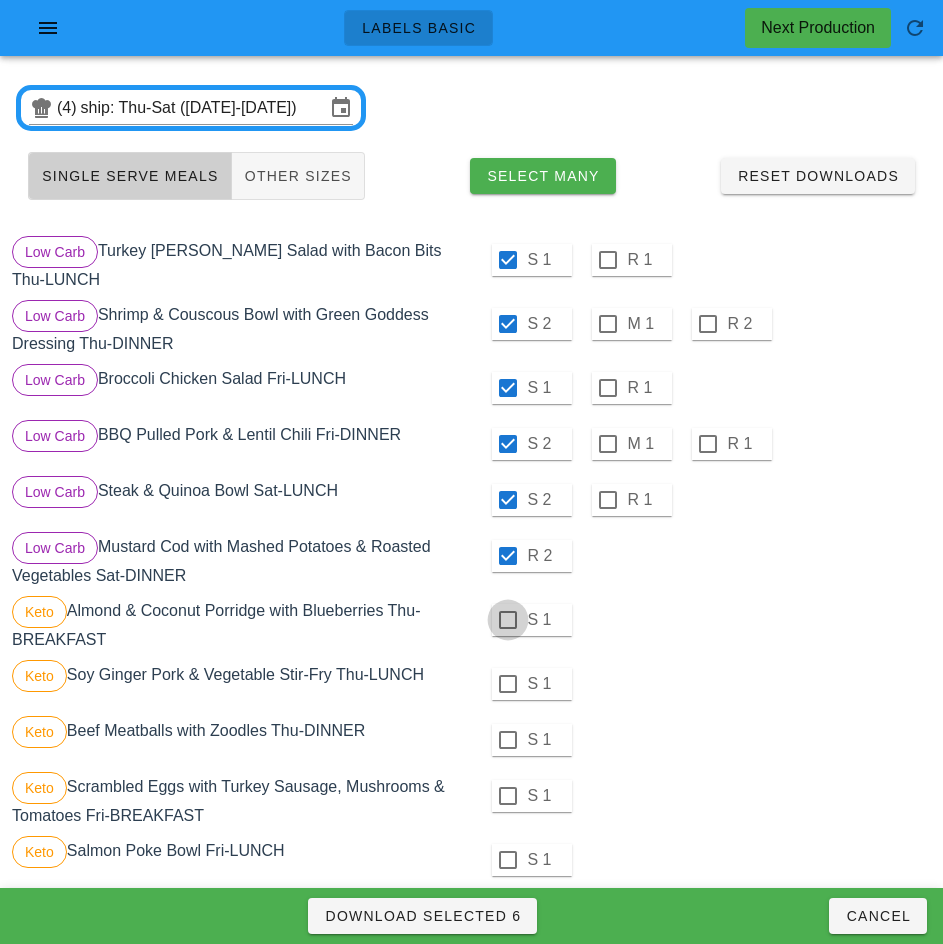 click at bounding box center (508, 620) 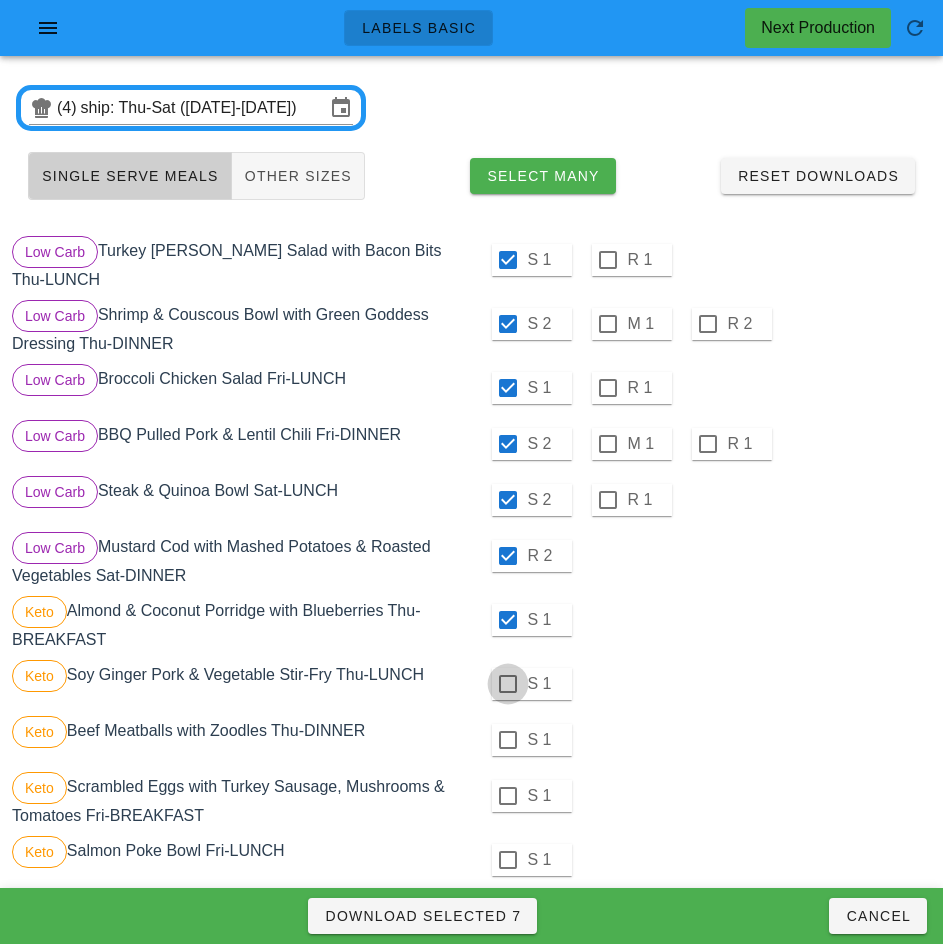 click at bounding box center [508, 684] 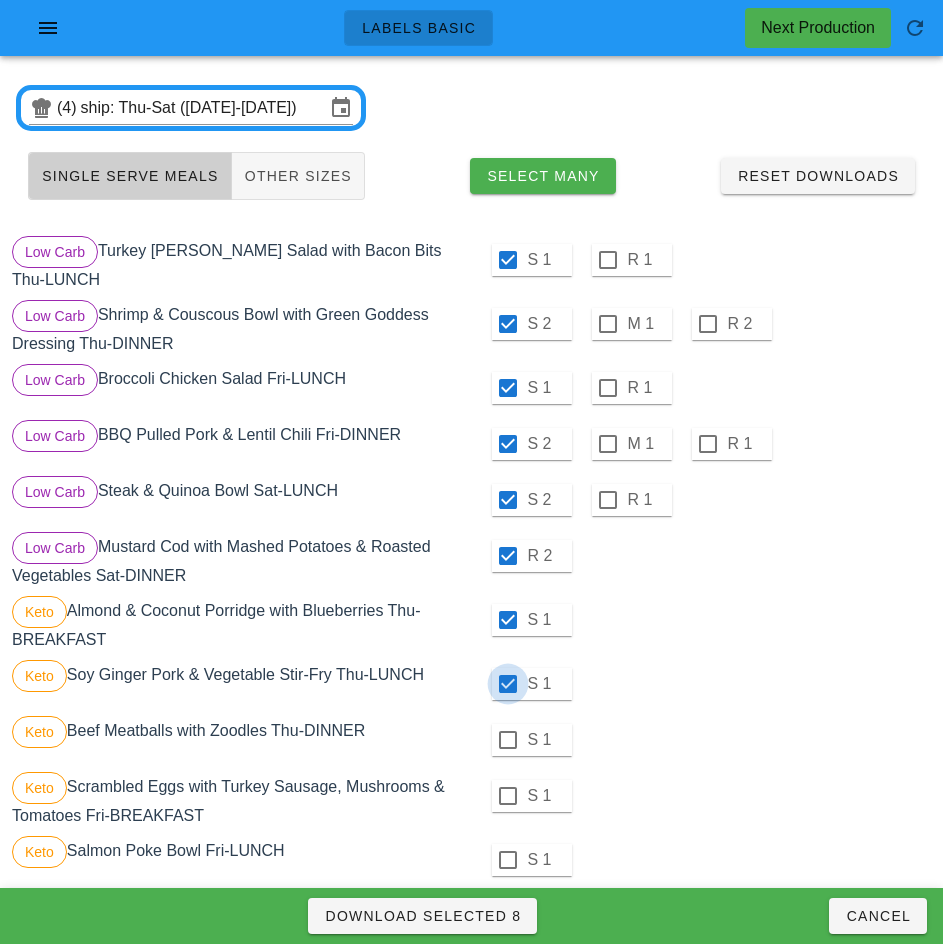 click at bounding box center [508, 740] 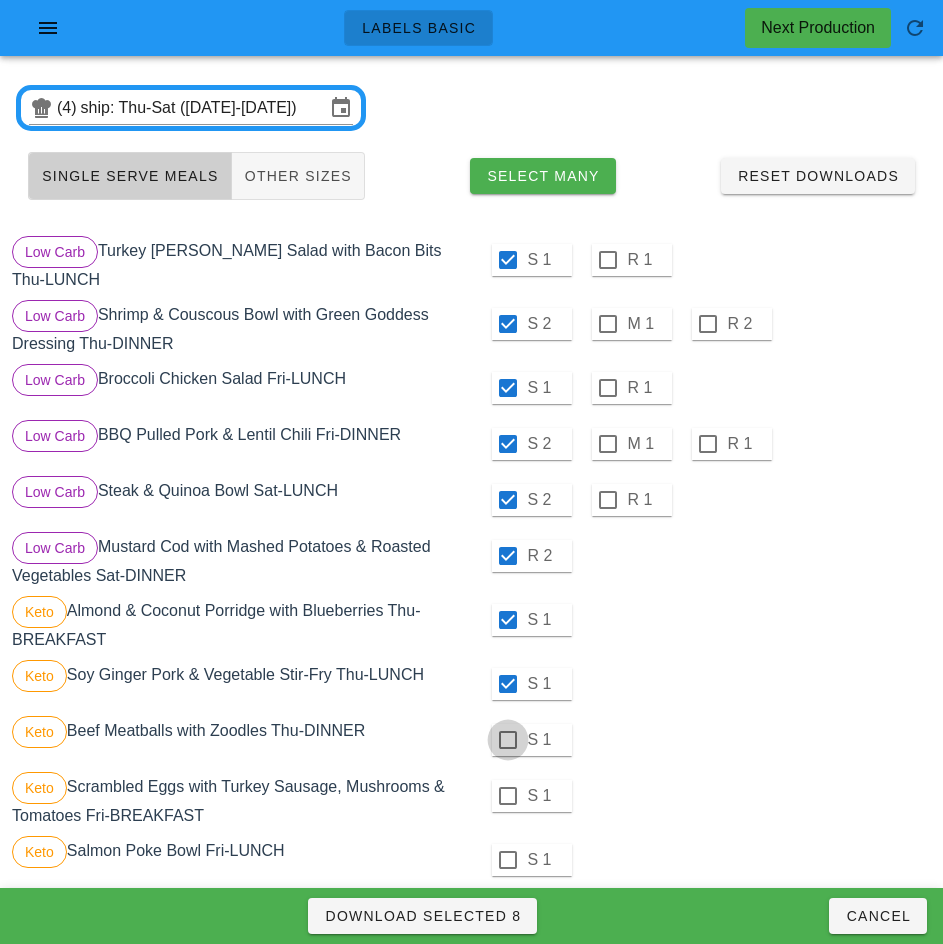 checkbox on "true" 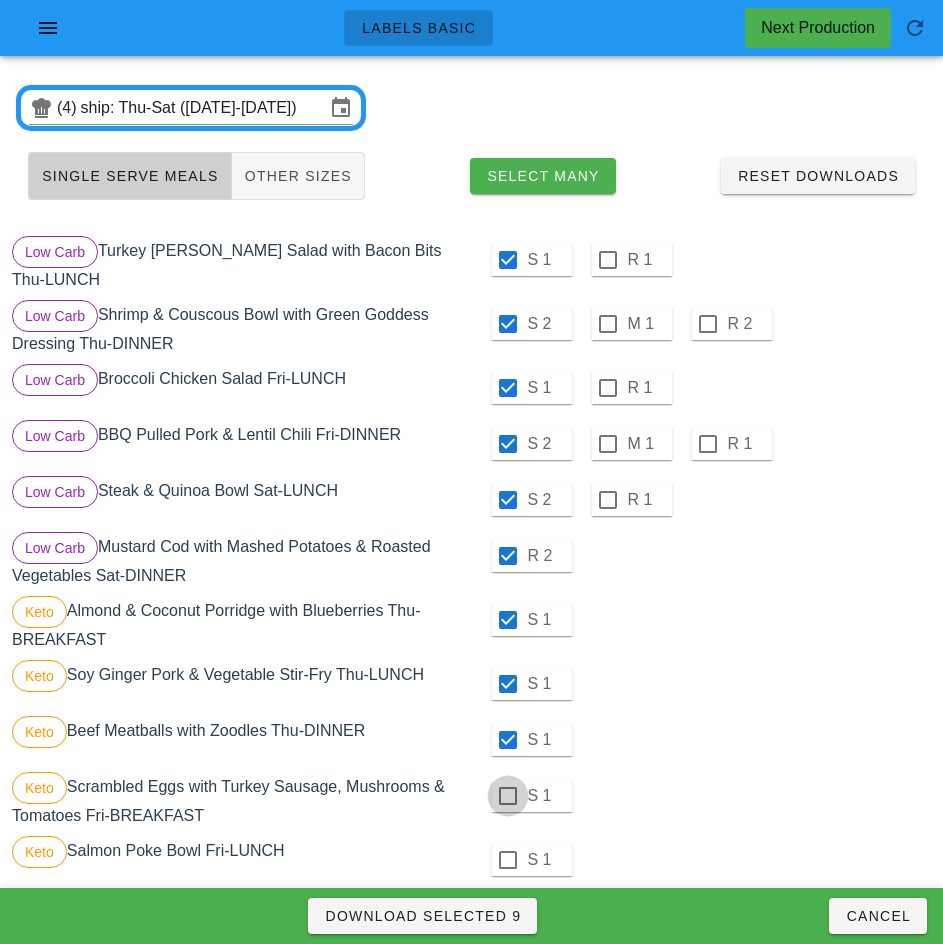 click at bounding box center (508, 796) 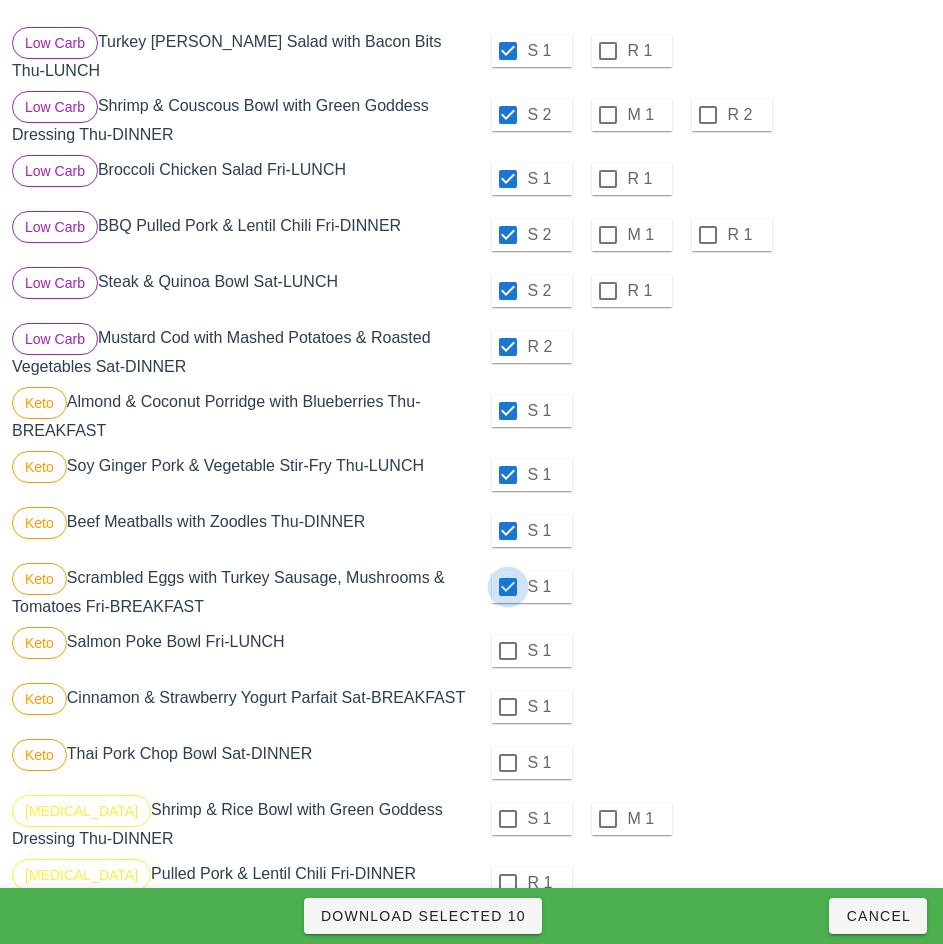 scroll, scrollTop: 257, scrollLeft: 0, axis: vertical 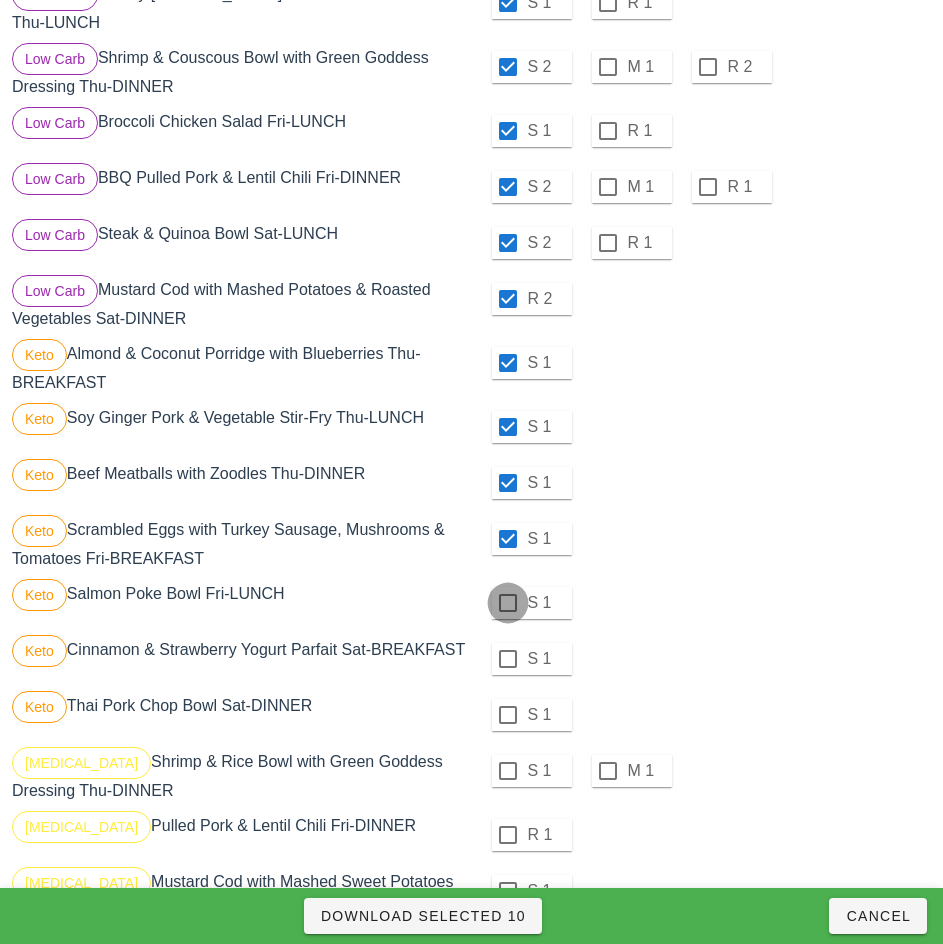 click at bounding box center [508, 603] 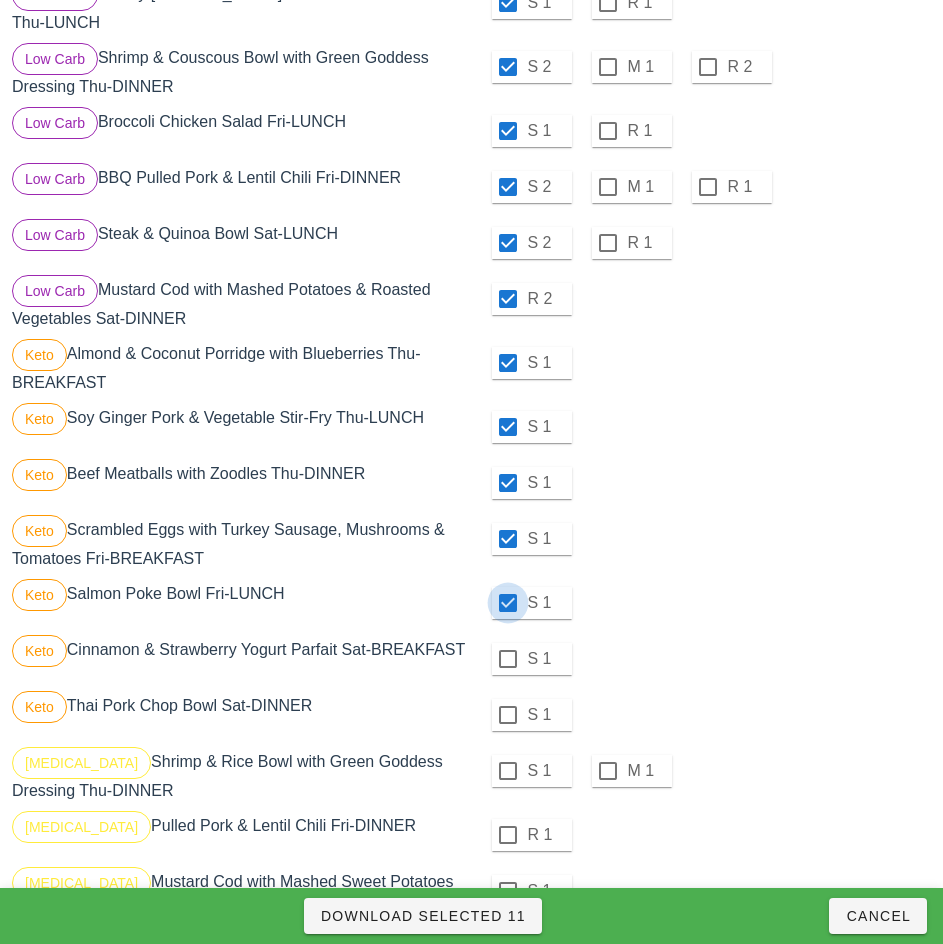 click at bounding box center [508, 659] 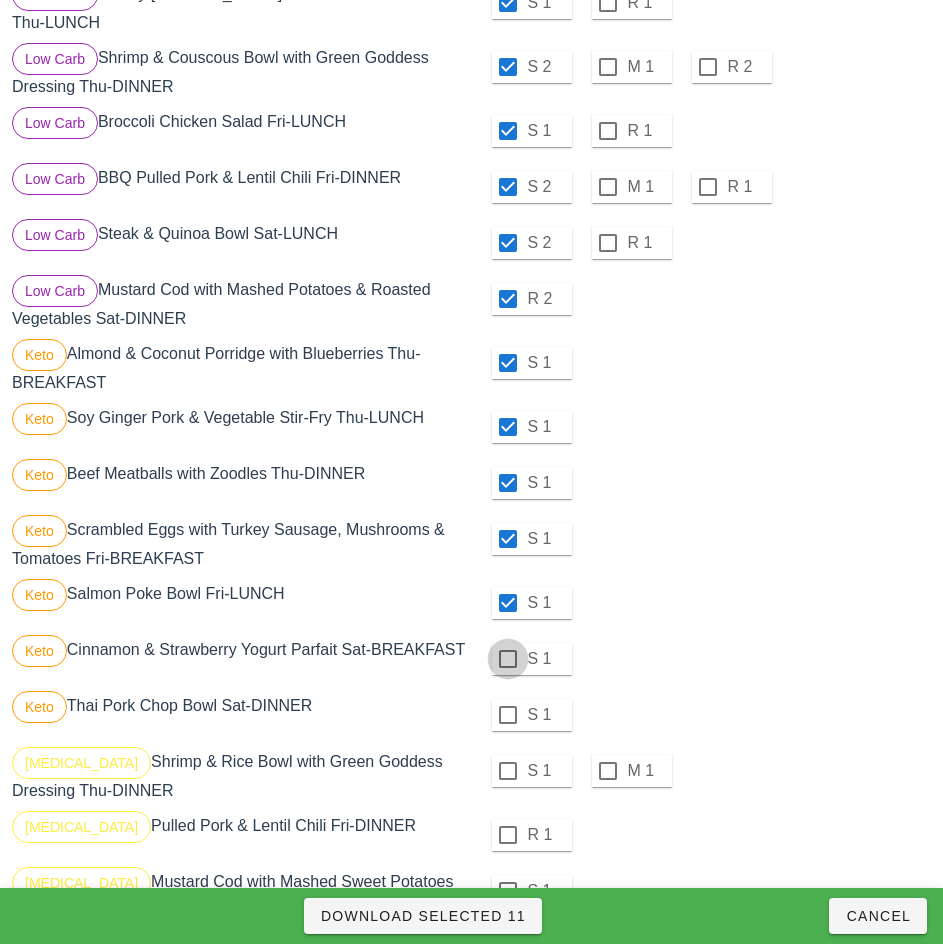 checkbox on "true" 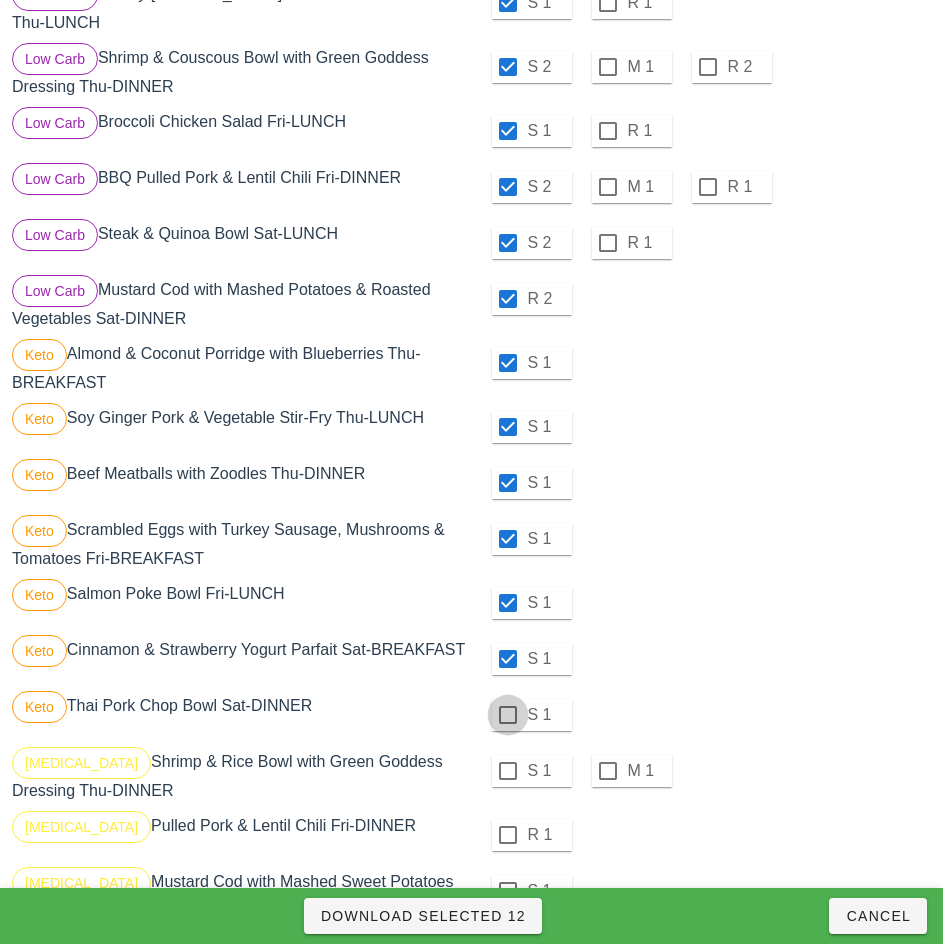 click at bounding box center [508, 715] 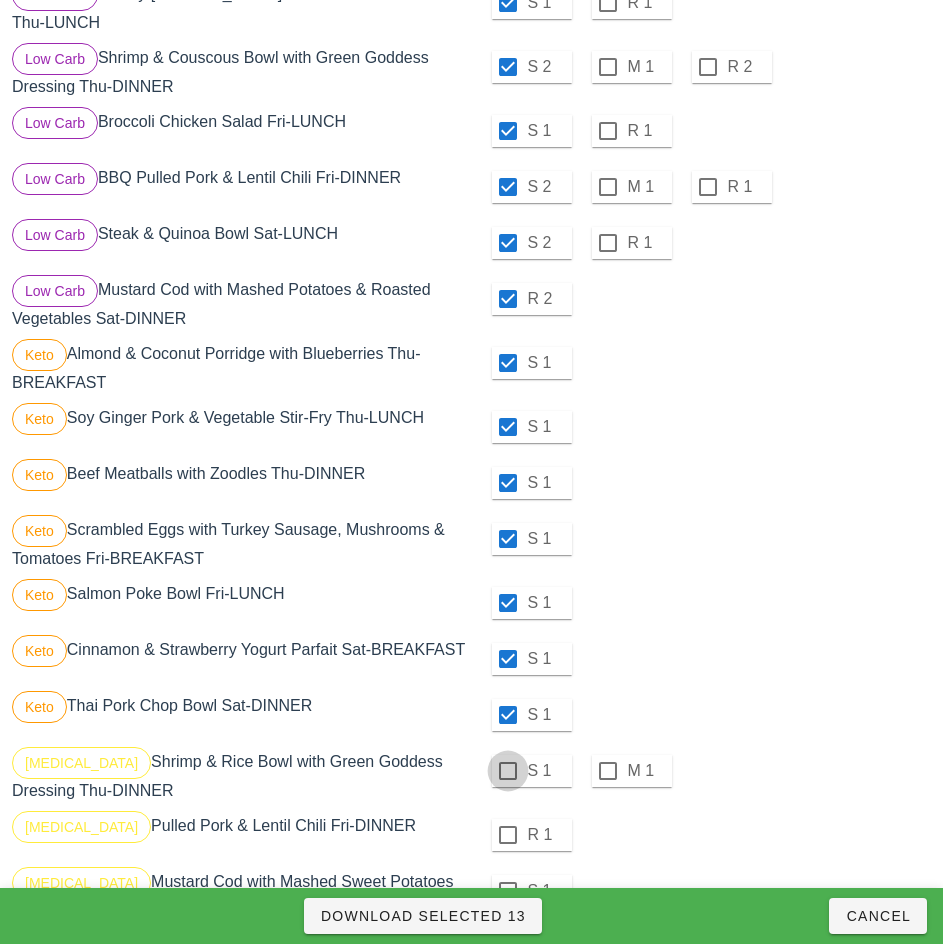 click at bounding box center [508, 771] 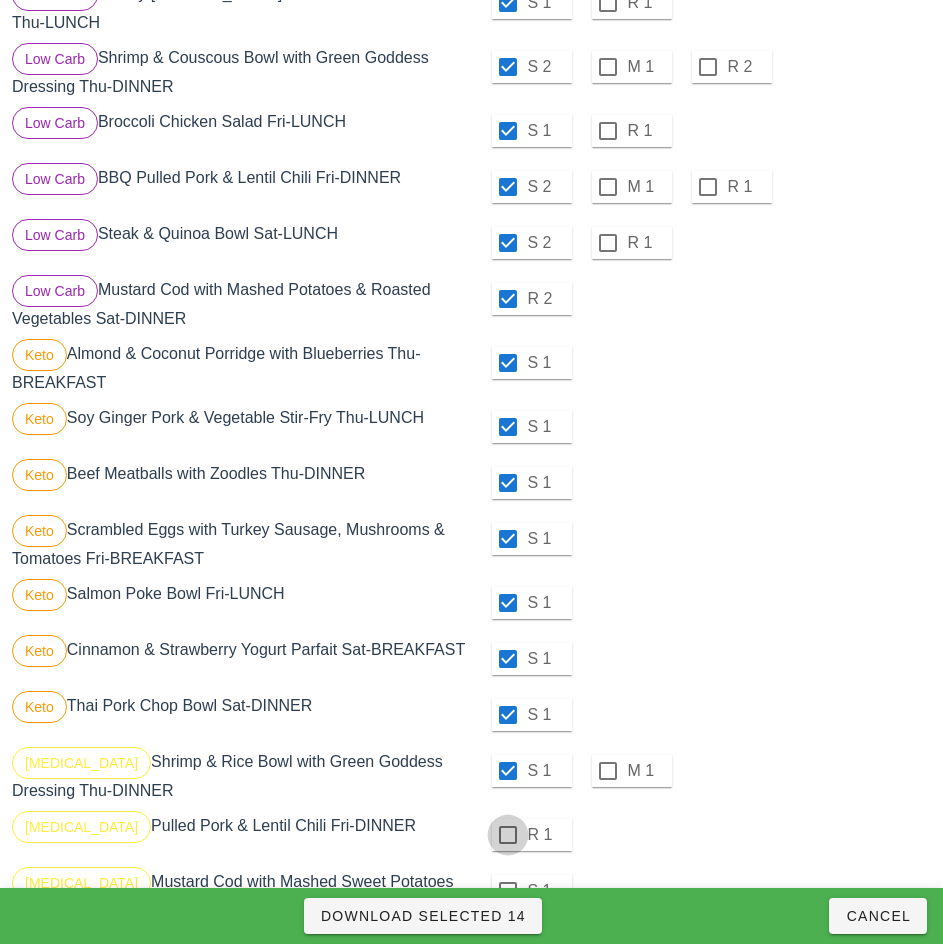 click at bounding box center [508, 835] 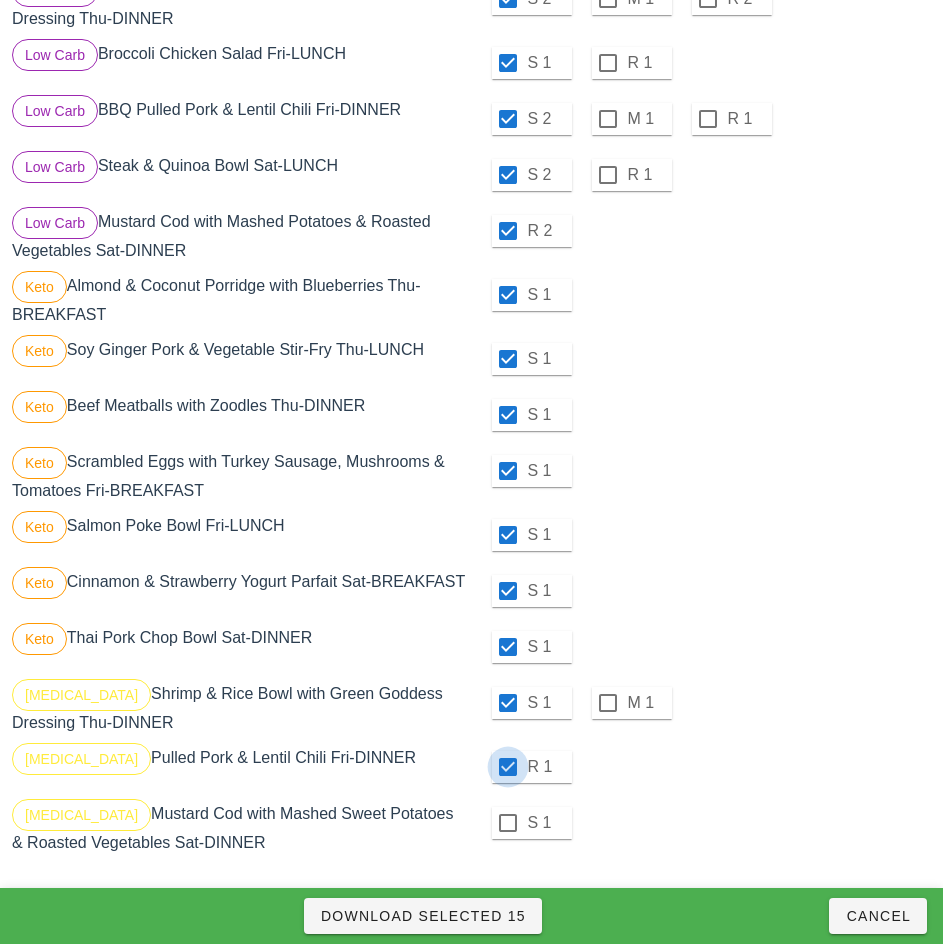scroll, scrollTop: 328, scrollLeft: 0, axis: vertical 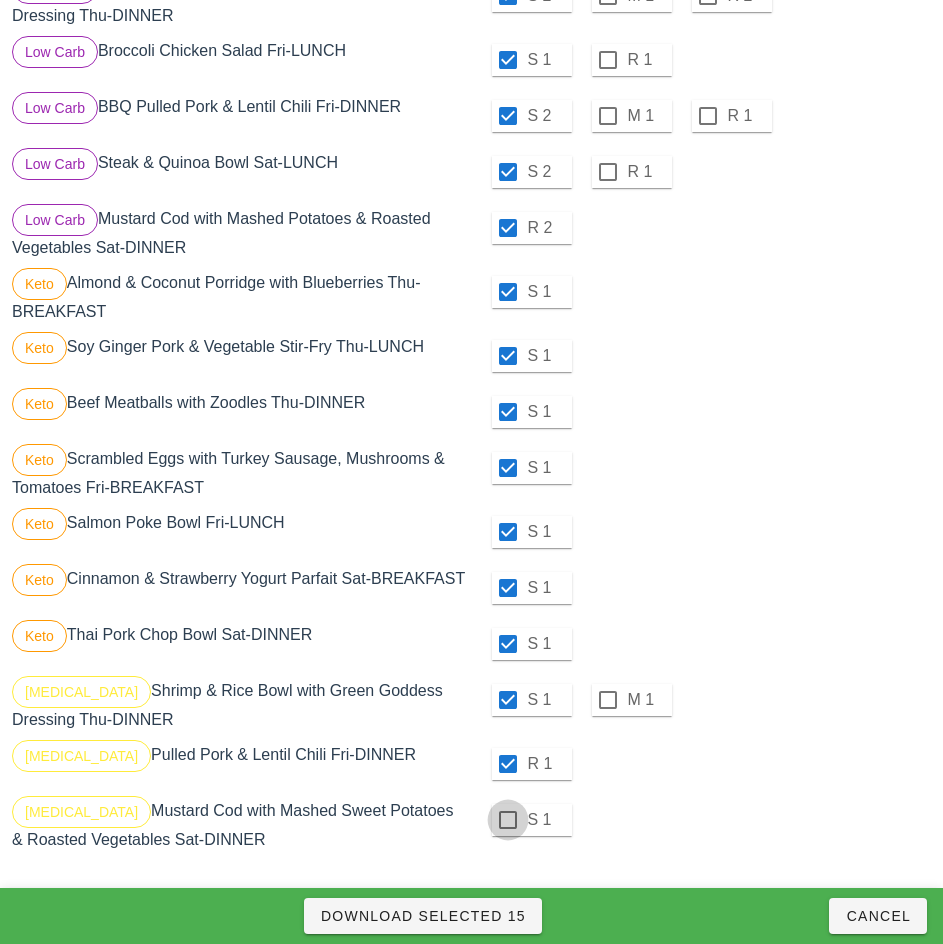 click at bounding box center (508, 820) 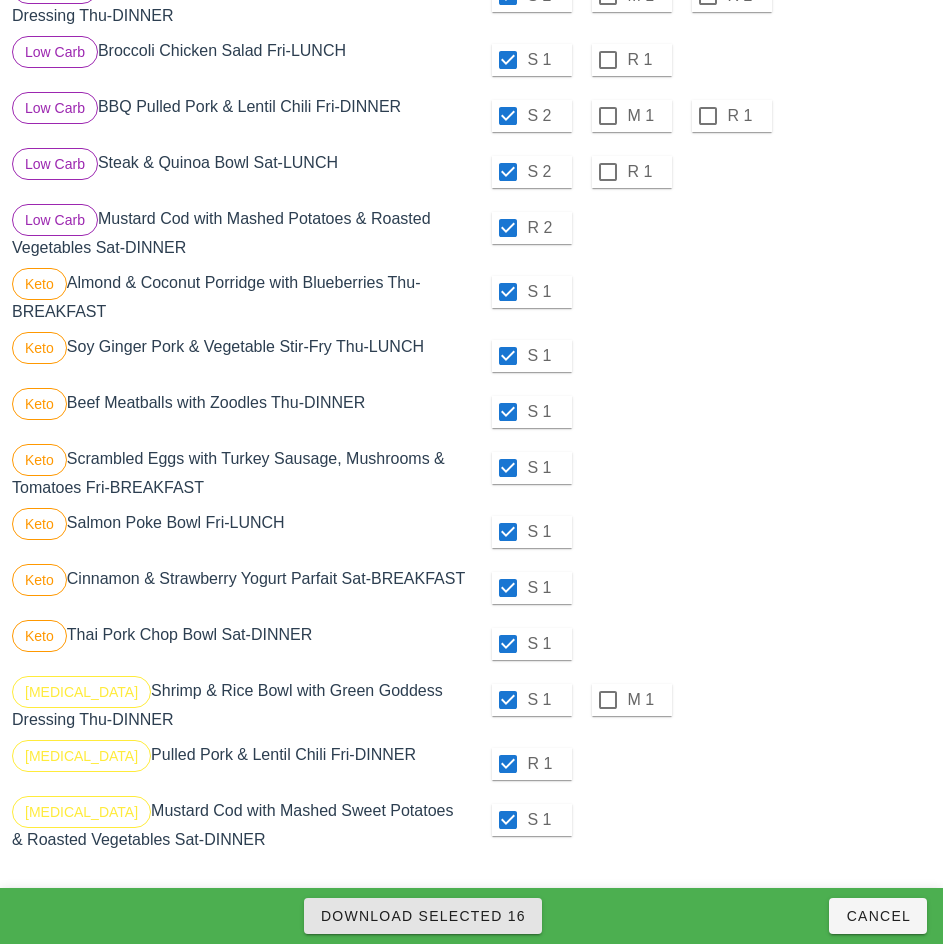 click on "Download Selected 16" at bounding box center (423, 916) 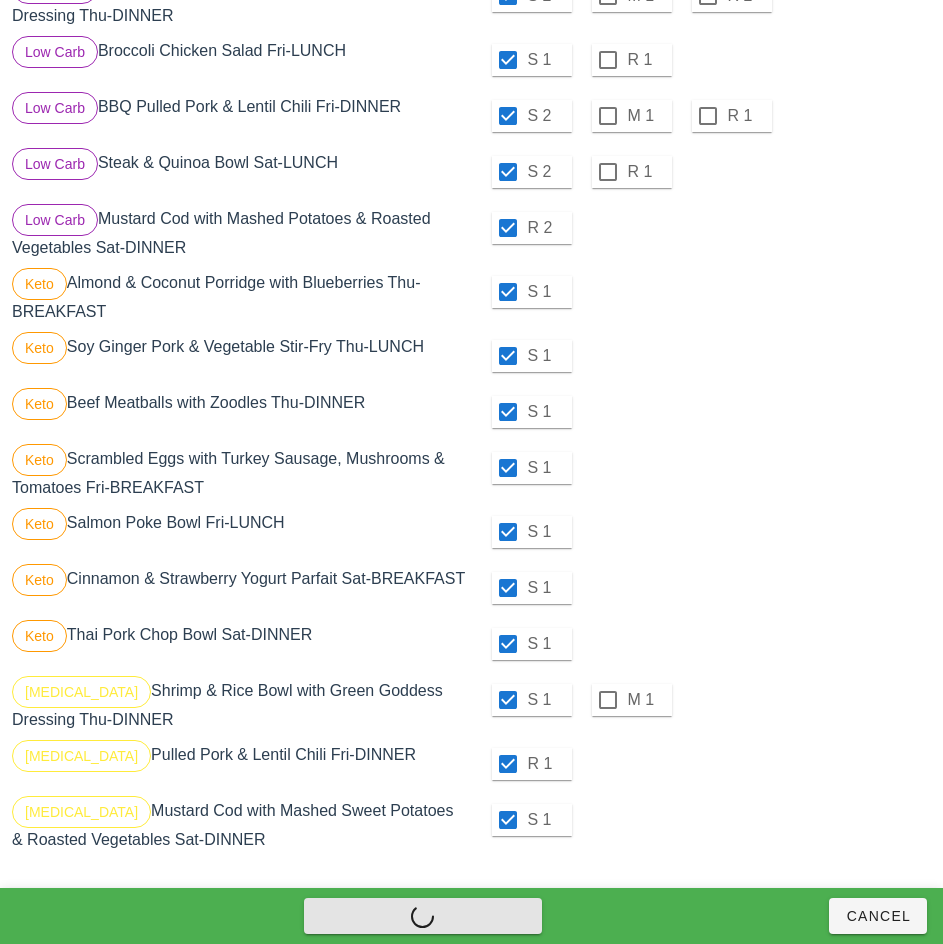 checkbox on "false" 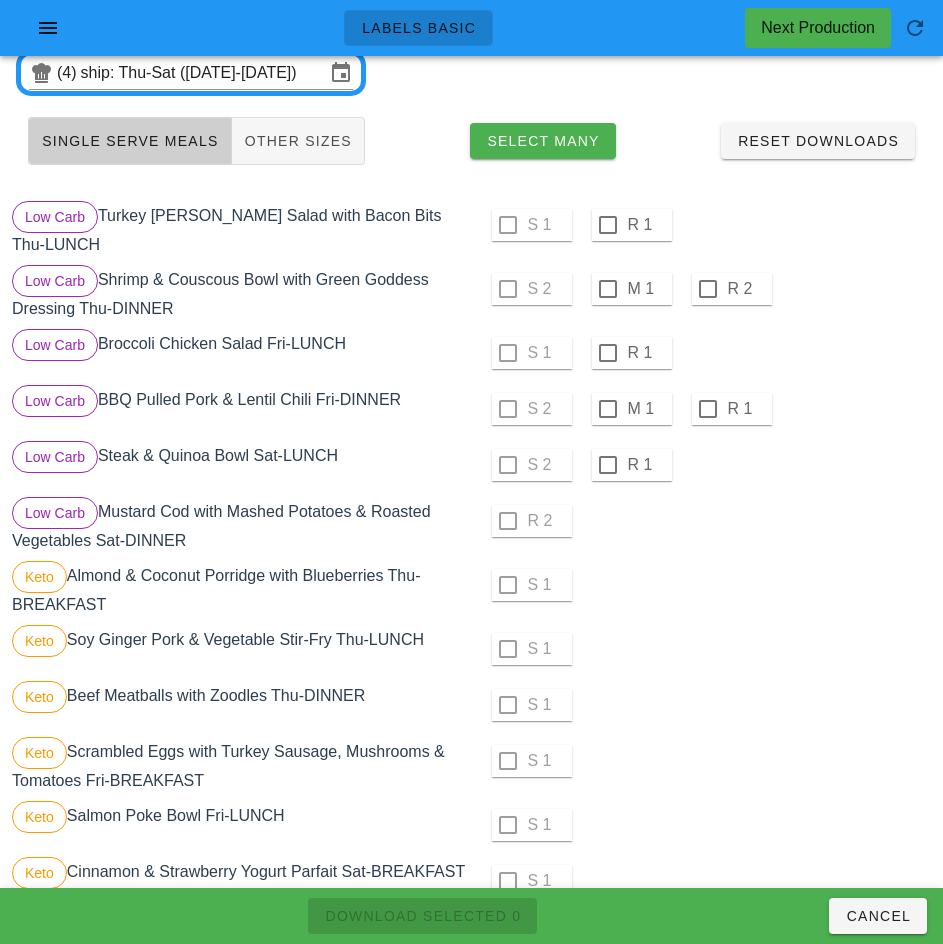 scroll, scrollTop: 34, scrollLeft: 0, axis: vertical 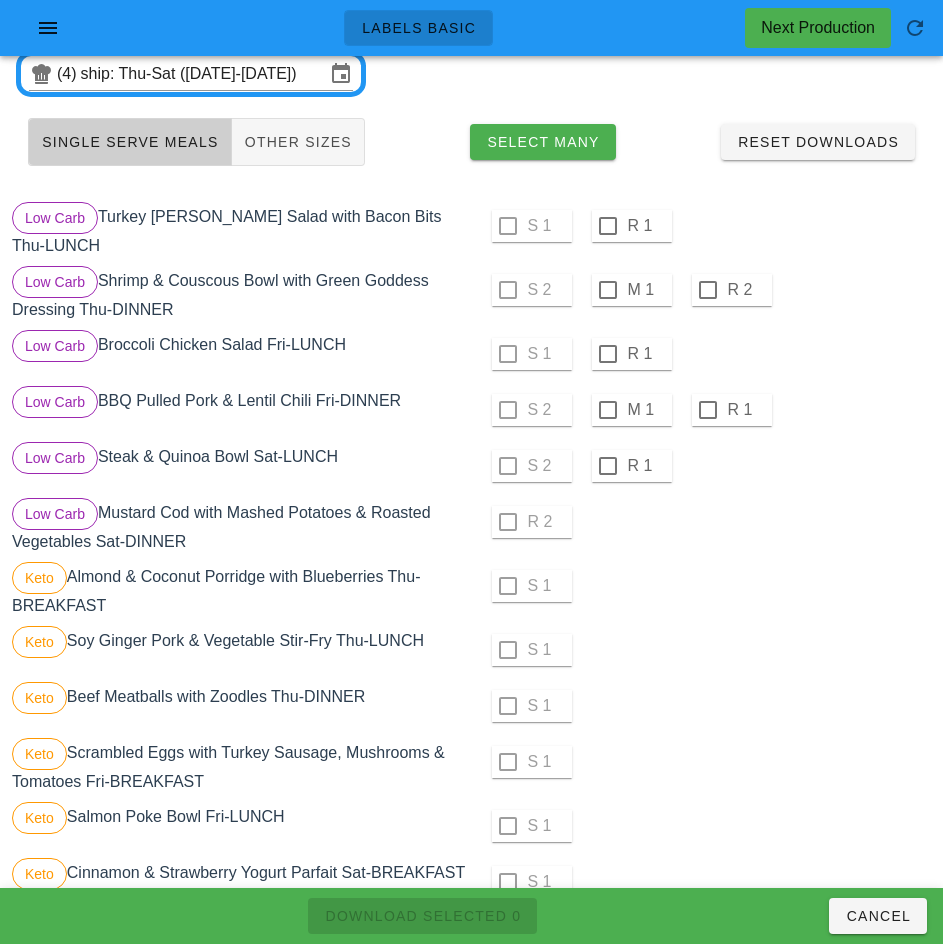 click at bounding box center (608, 226) 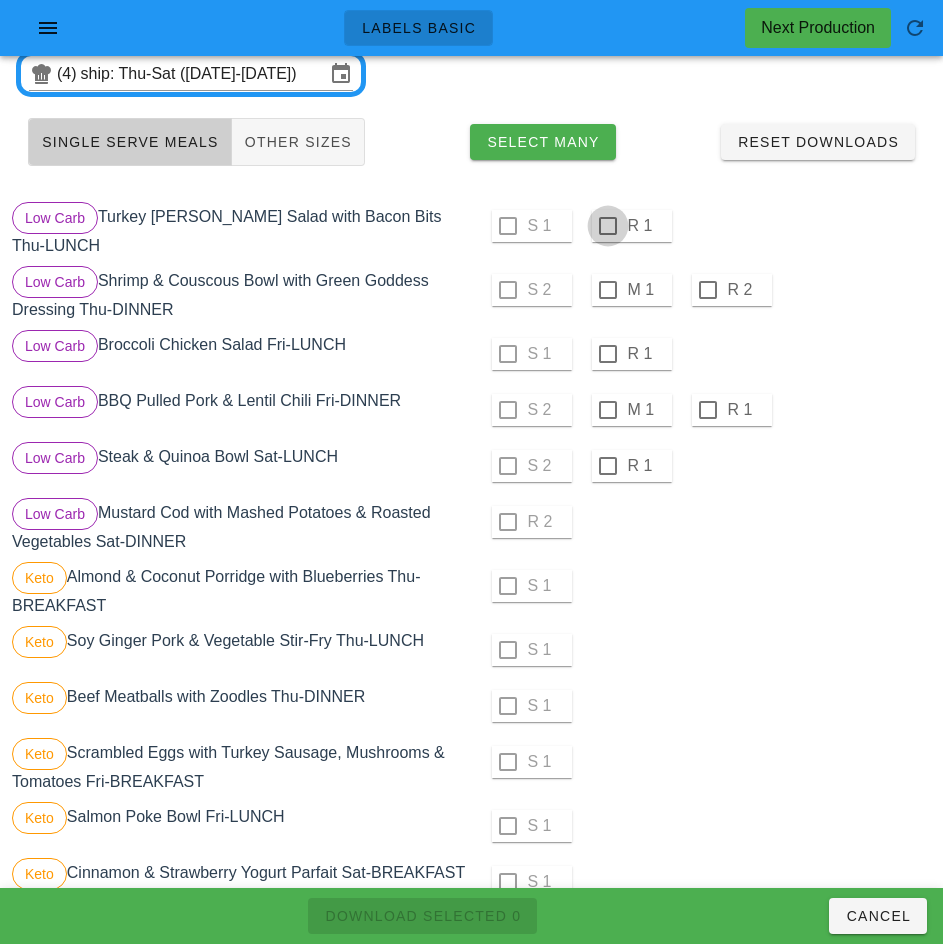 checkbox on "true" 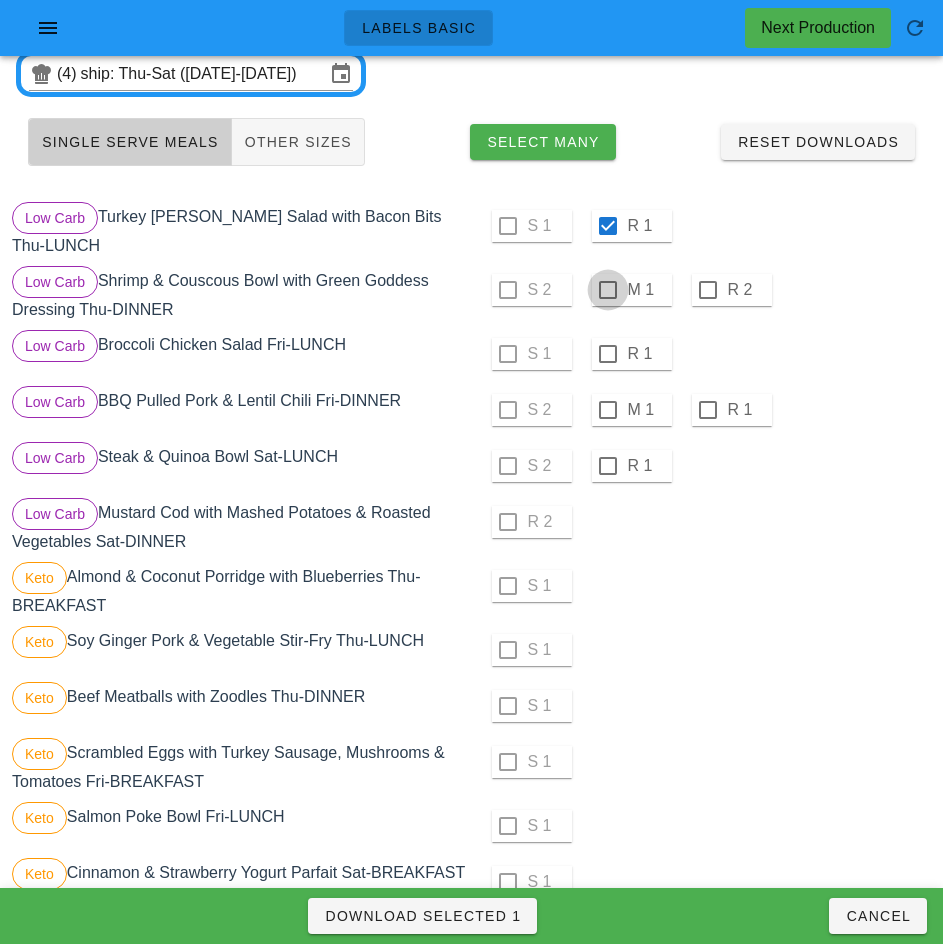 click at bounding box center [608, 290] 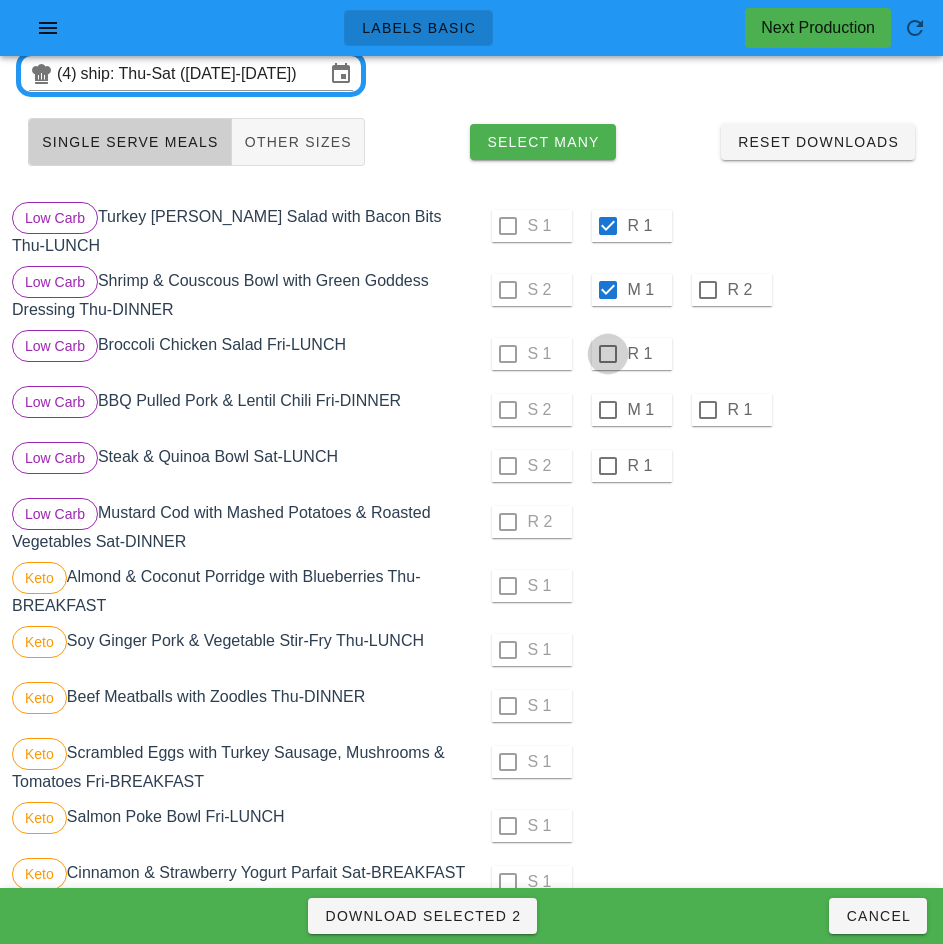 click at bounding box center [608, 354] 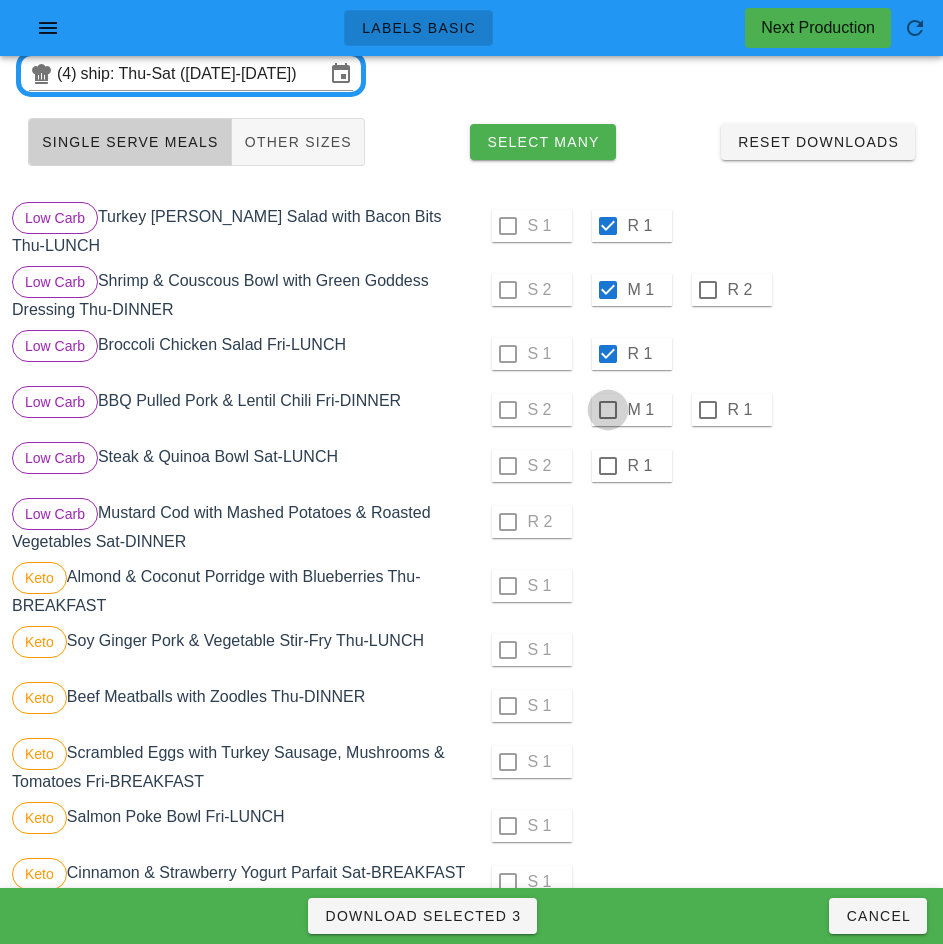 click at bounding box center (608, 410) 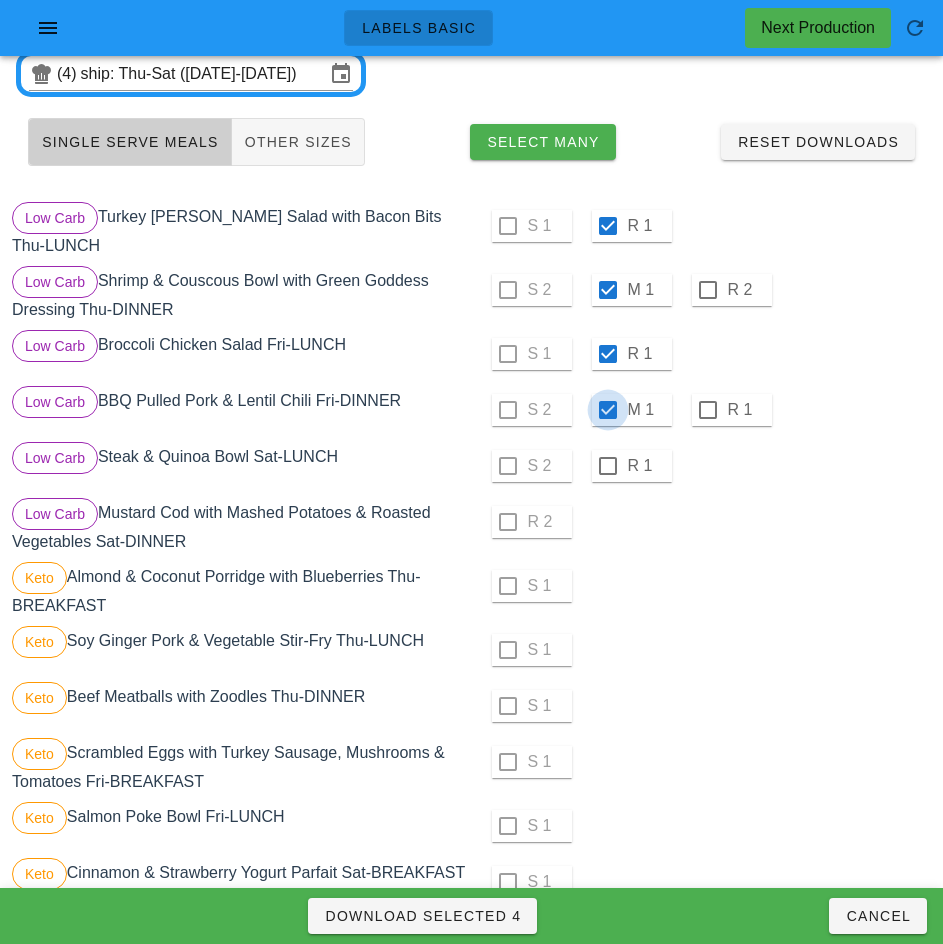 click at bounding box center [608, 466] 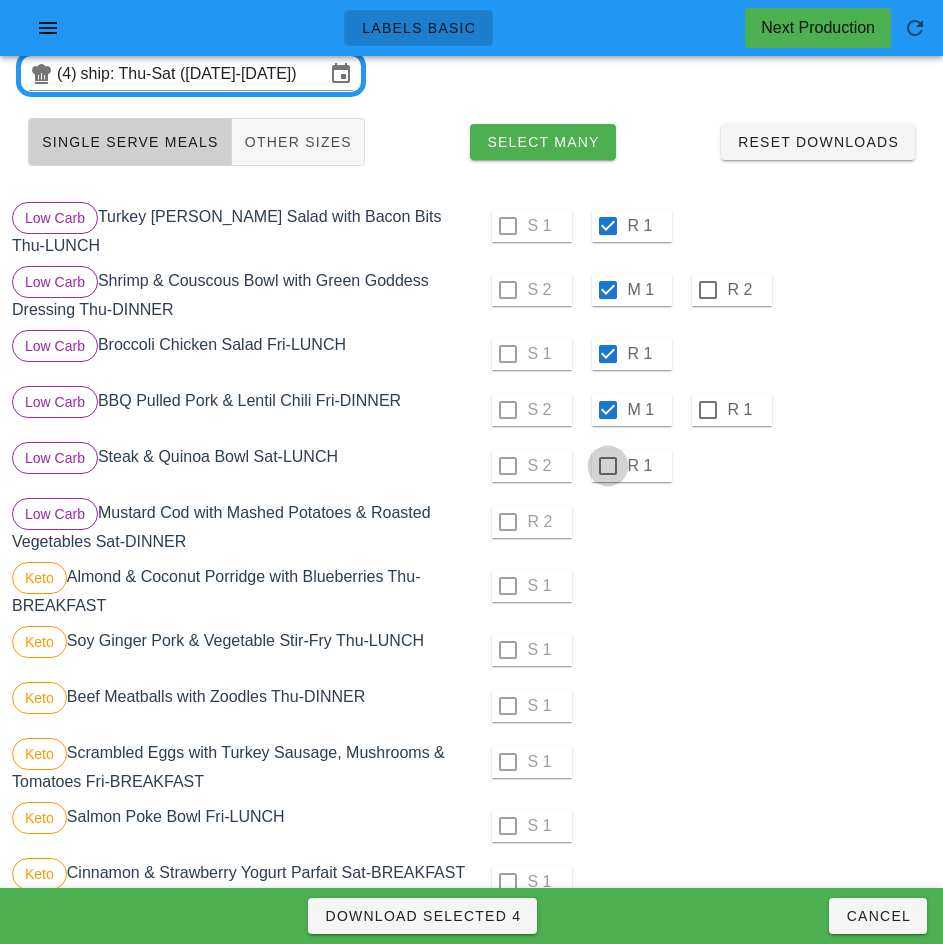 checkbox on "true" 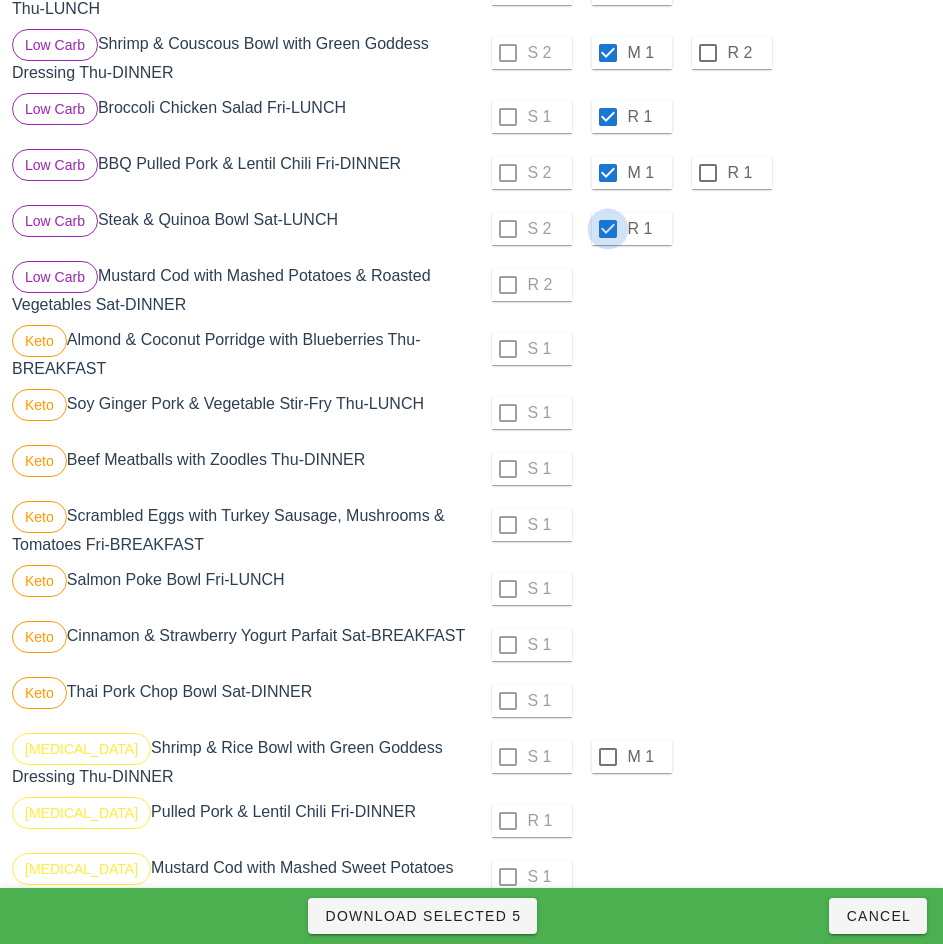 scroll, scrollTop: 305, scrollLeft: 0, axis: vertical 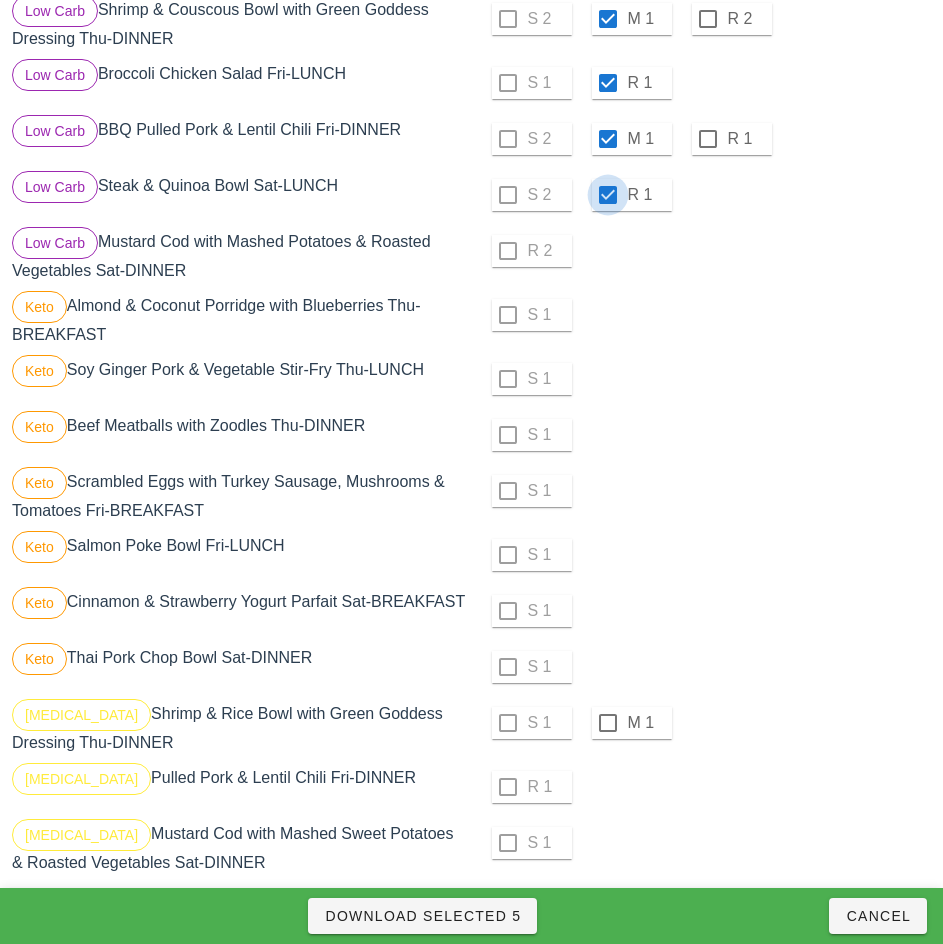 click at bounding box center (608, 723) 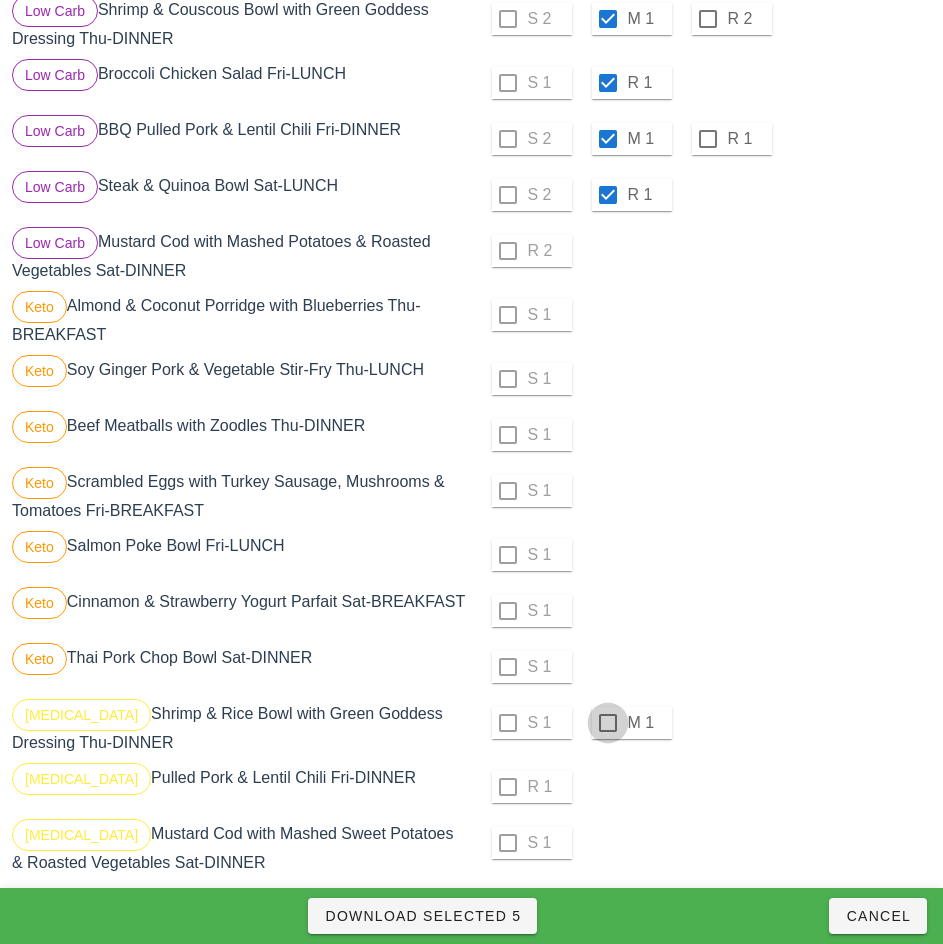 checkbox on "true" 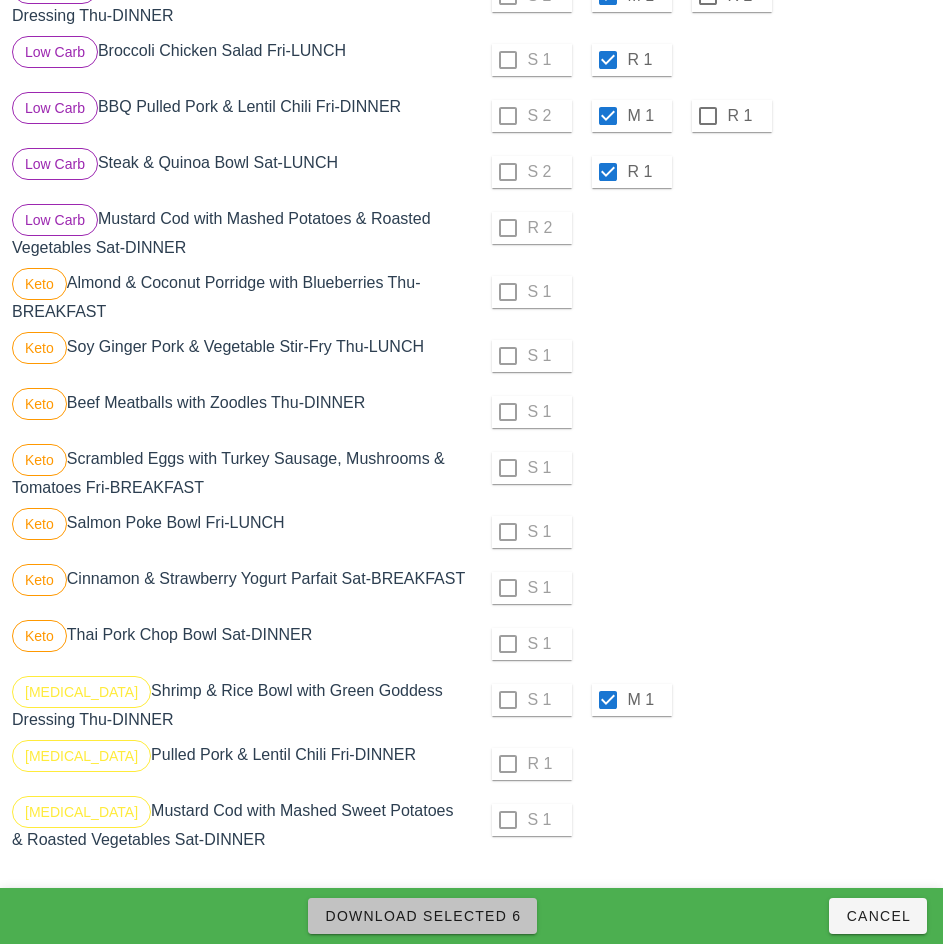 click on "Download Selected 6" at bounding box center (422, 916) 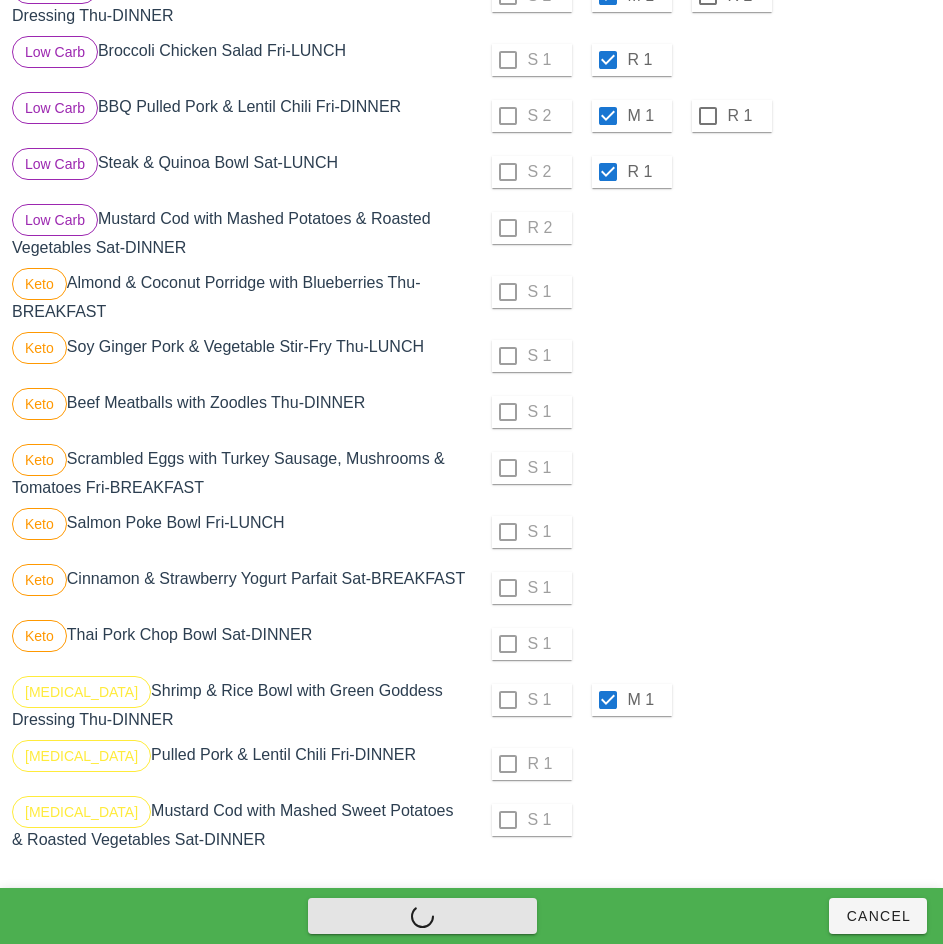 checkbox on "false" 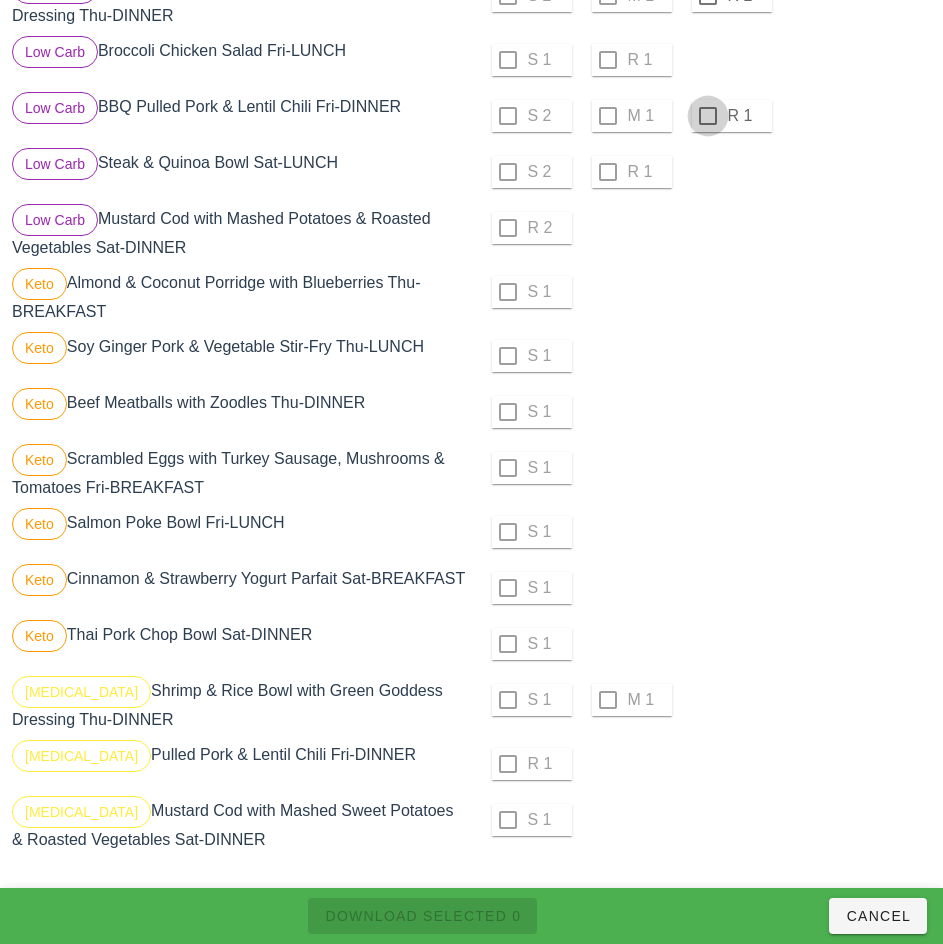 click at bounding box center [708, 116] 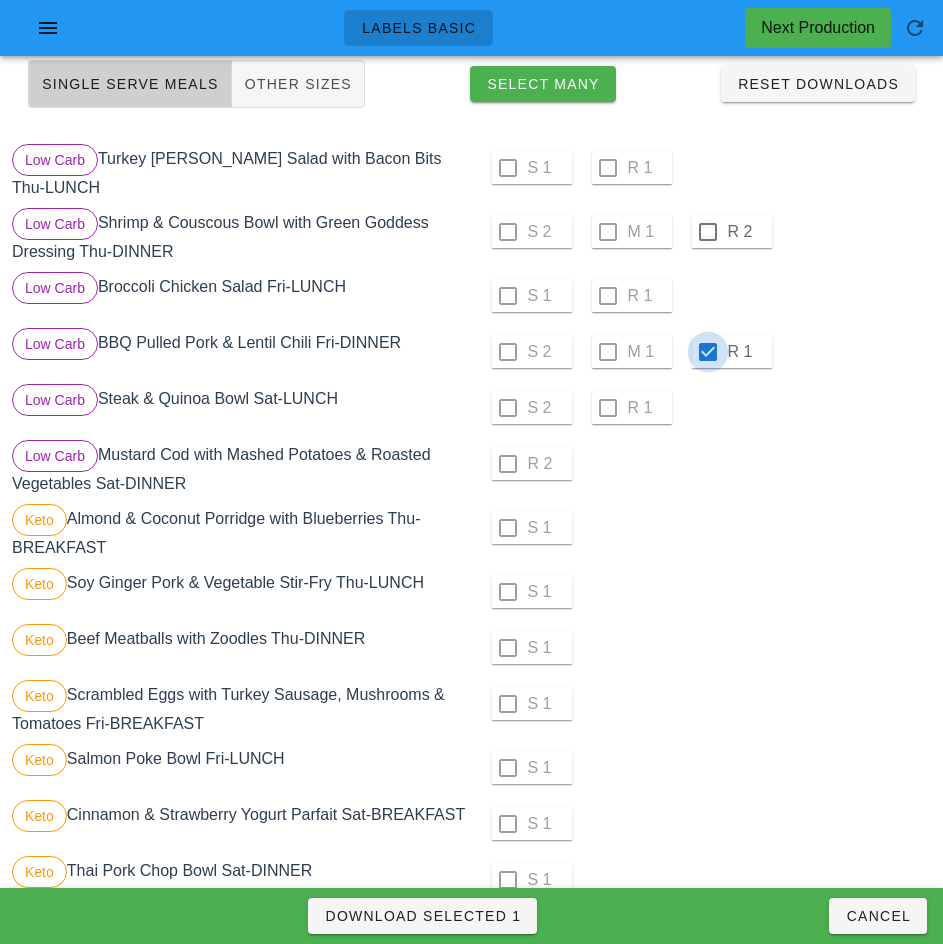 scroll, scrollTop: 91, scrollLeft: 0, axis: vertical 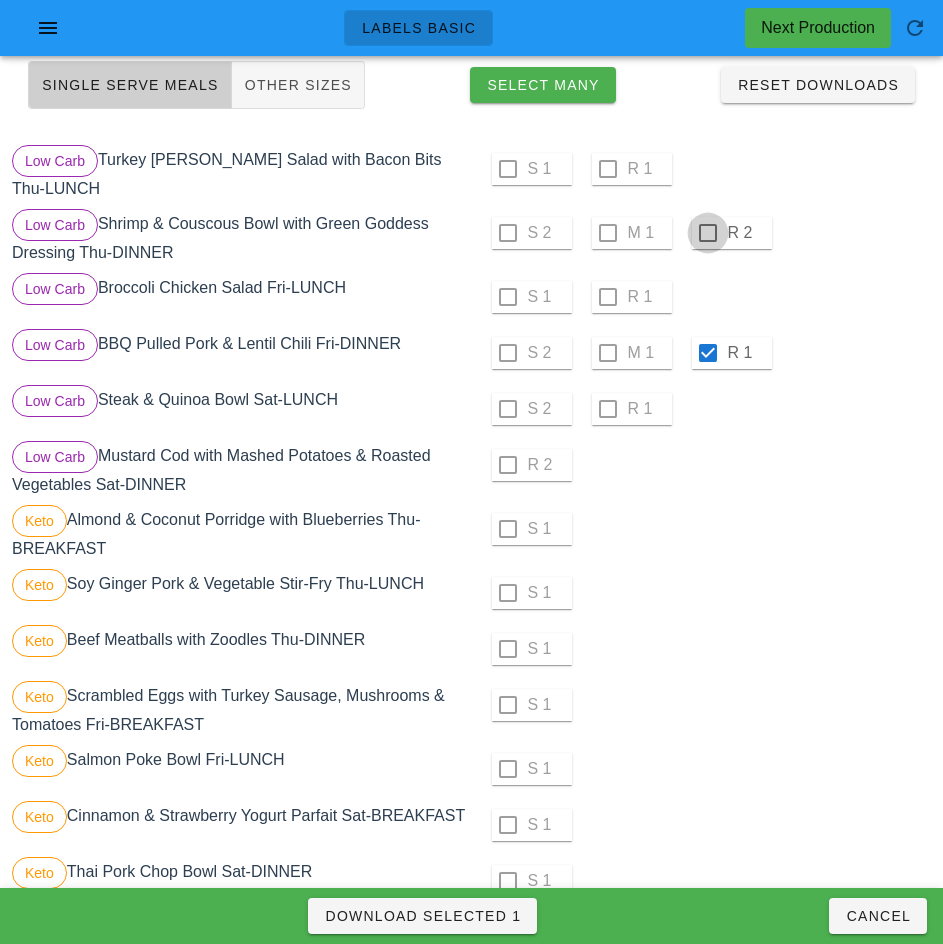 click at bounding box center (708, 233) 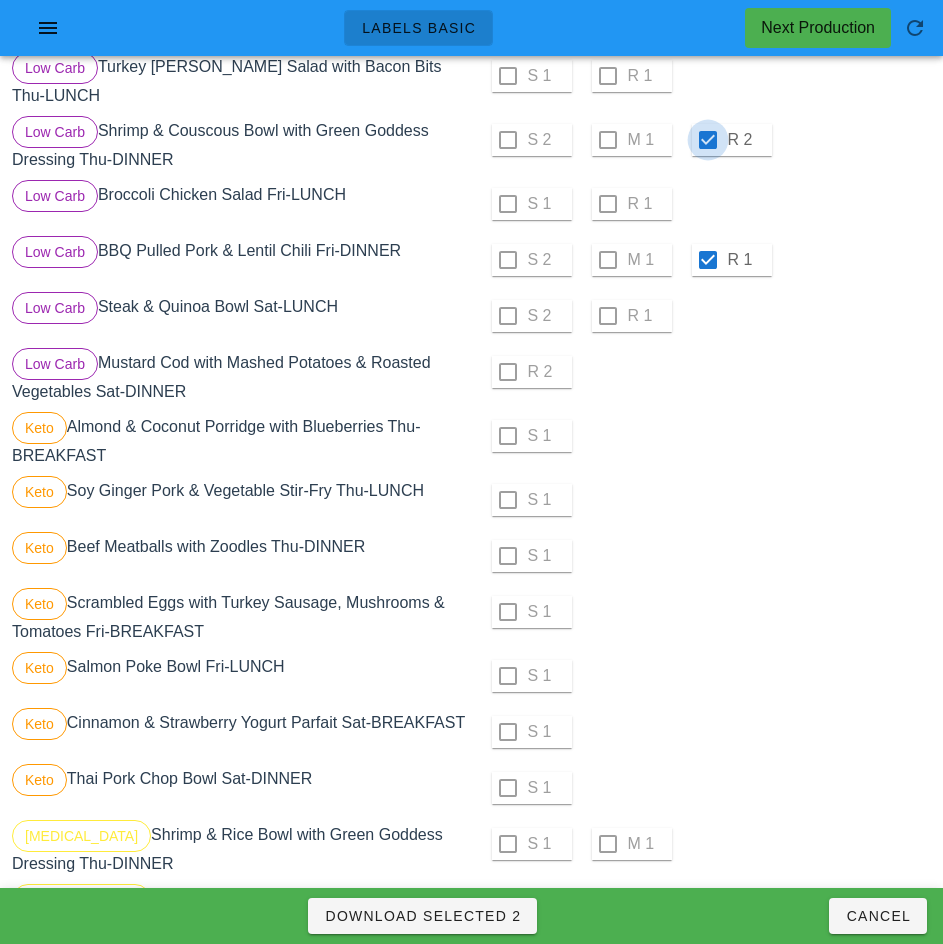scroll, scrollTop: 0, scrollLeft: 0, axis: both 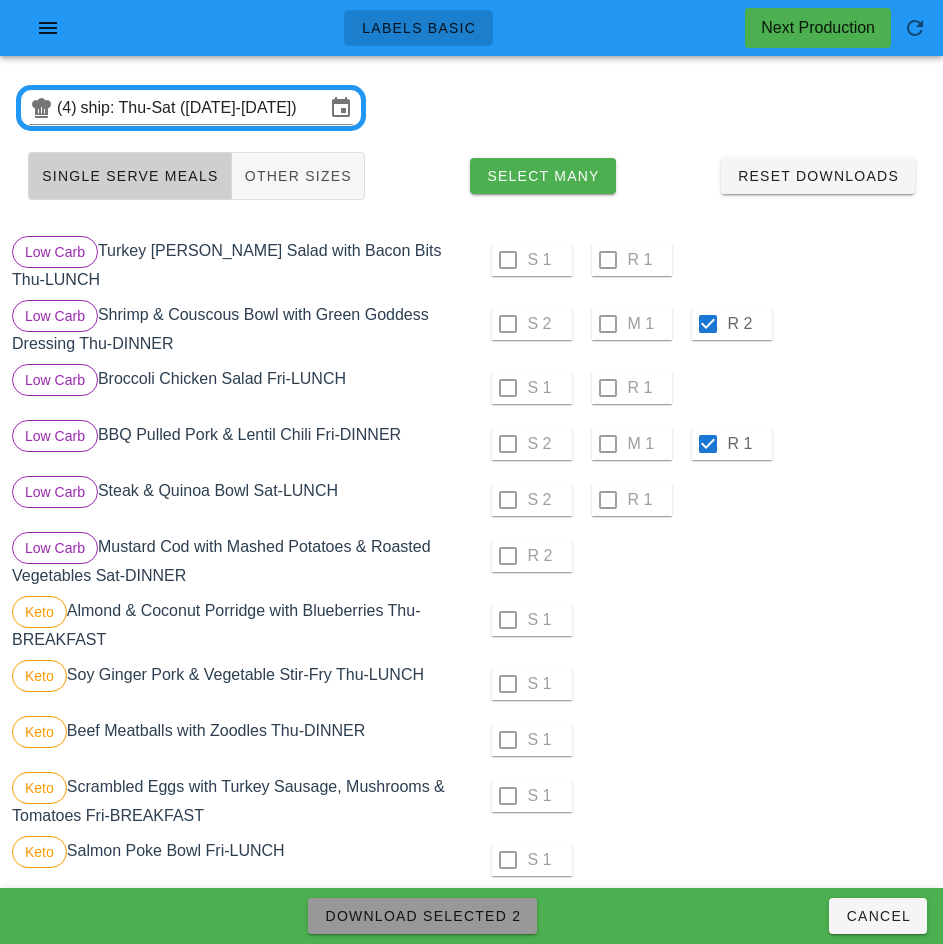 click on "Download Selected 2" at bounding box center [422, 916] 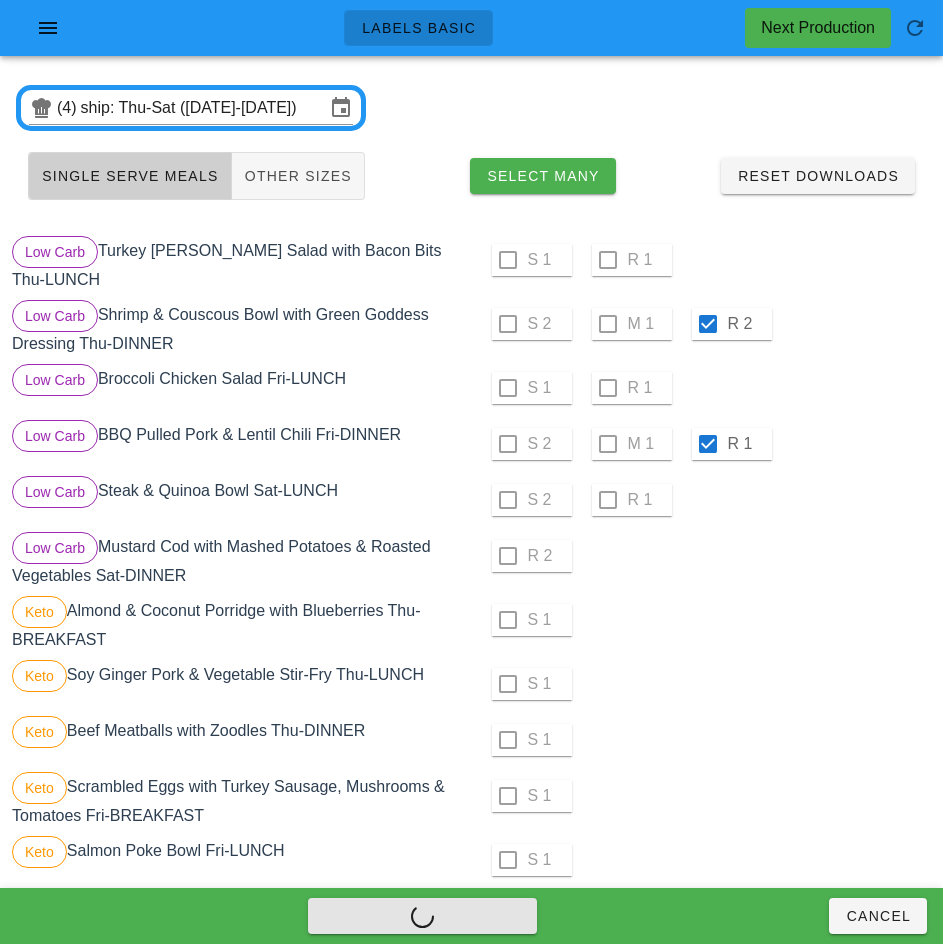 checkbox on "false" 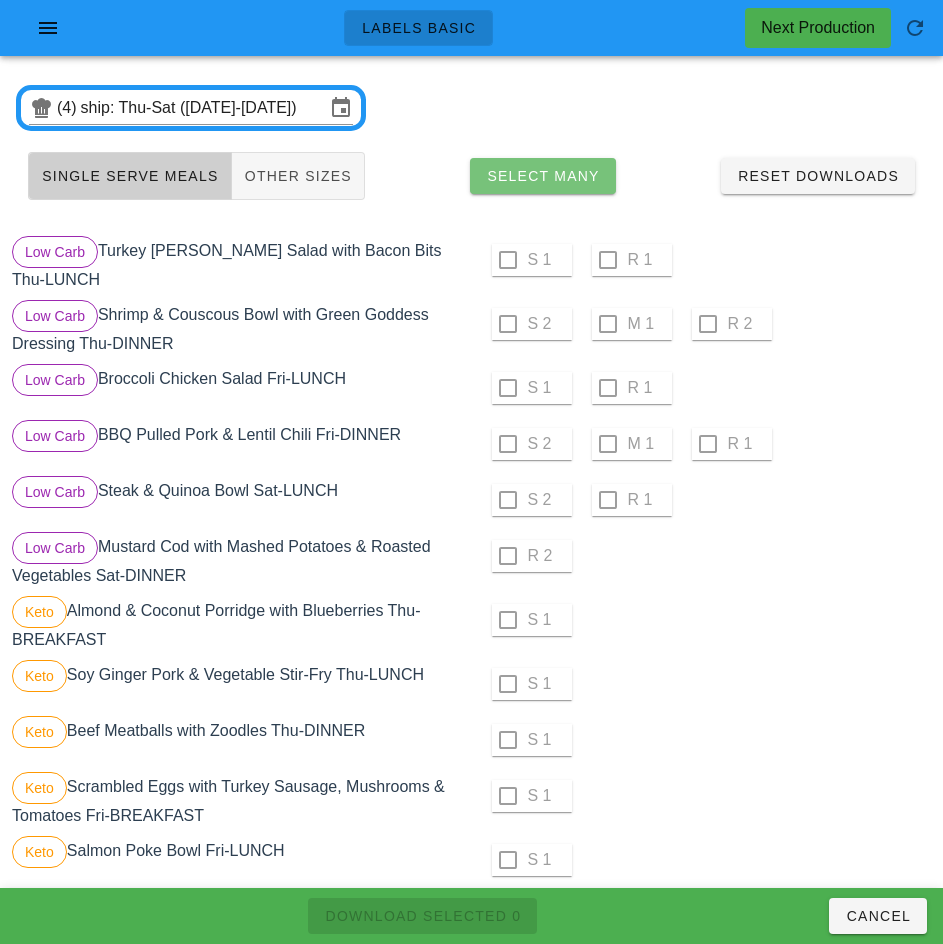 click on "Select Many" at bounding box center [543, 176] 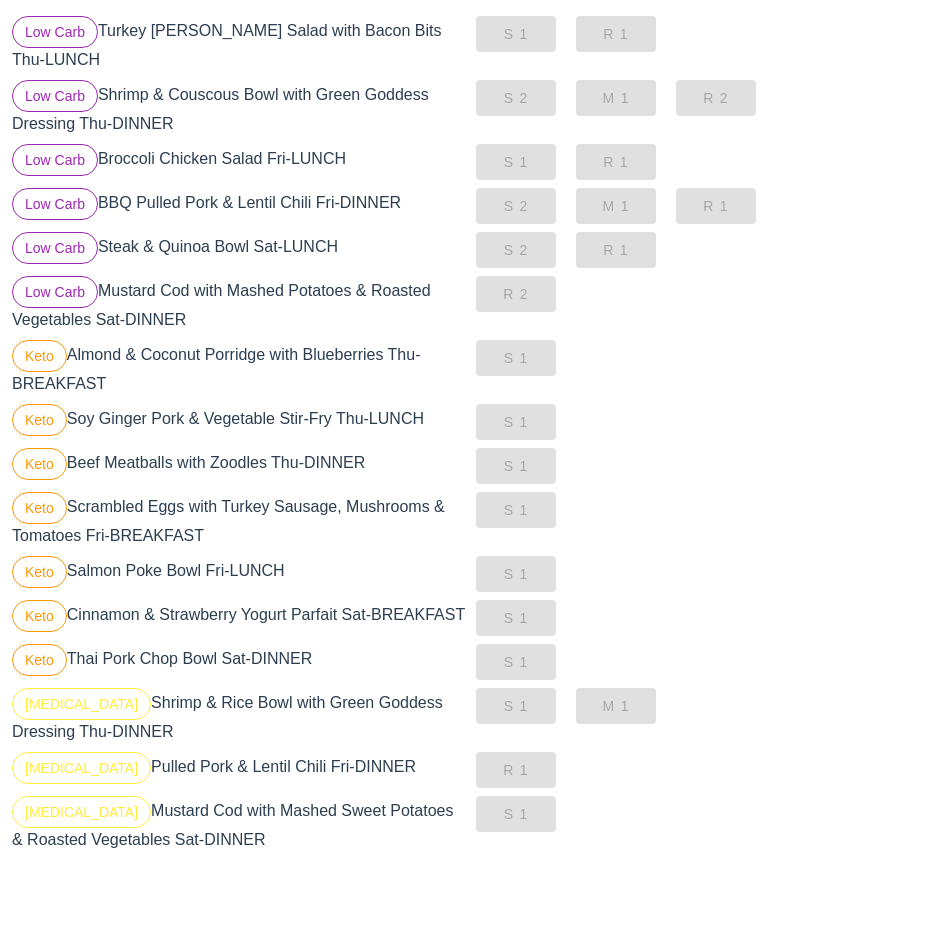 scroll, scrollTop: 0, scrollLeft: 0, axis: both 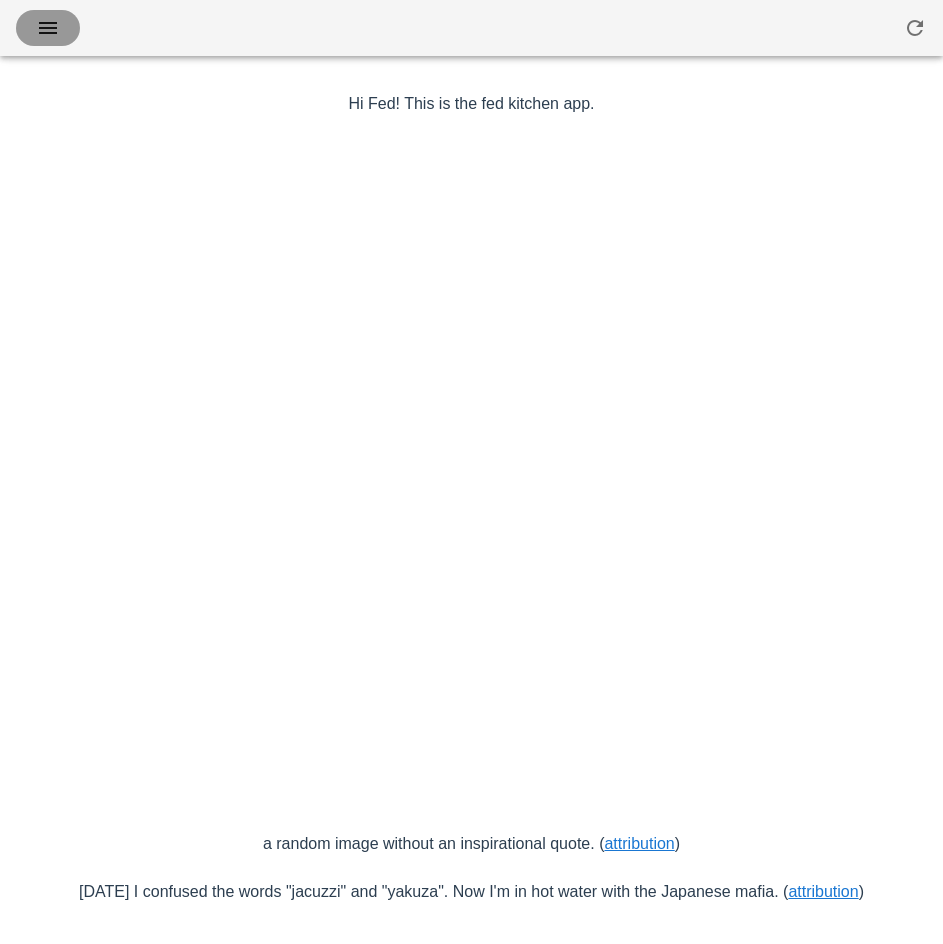 click at bounding box center [48, 28] 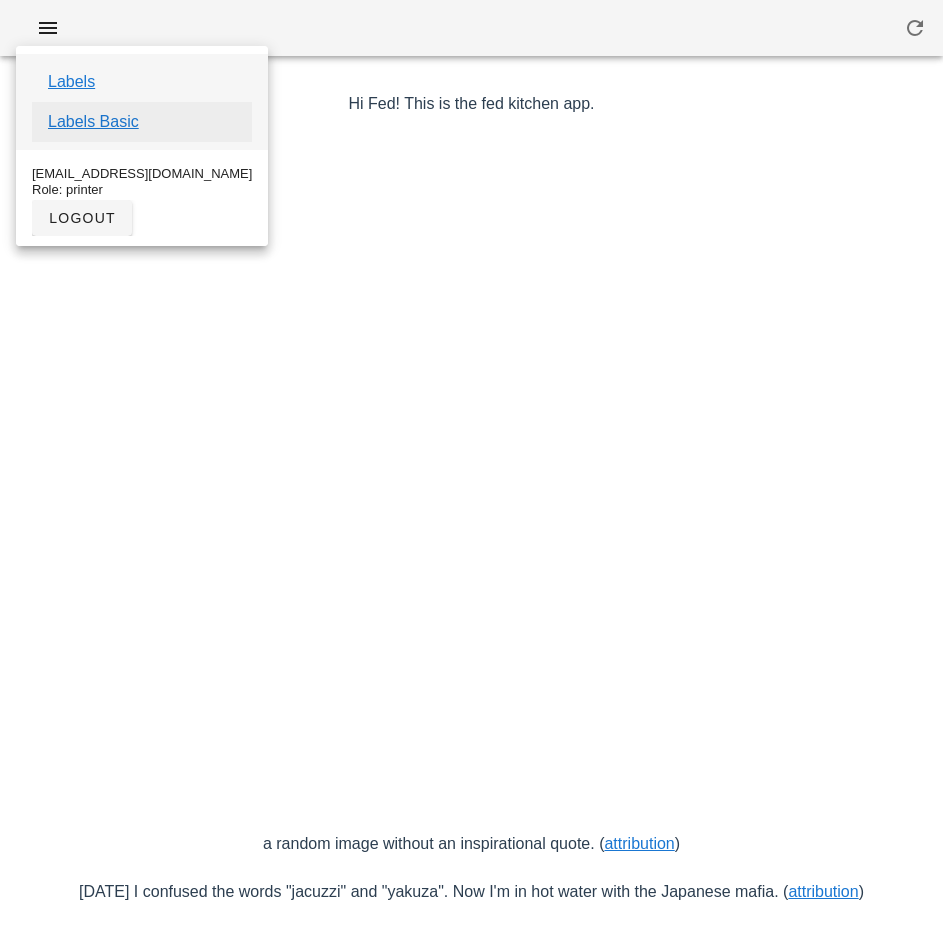 click on "Labels Basic" at bounding box center [93, 122] 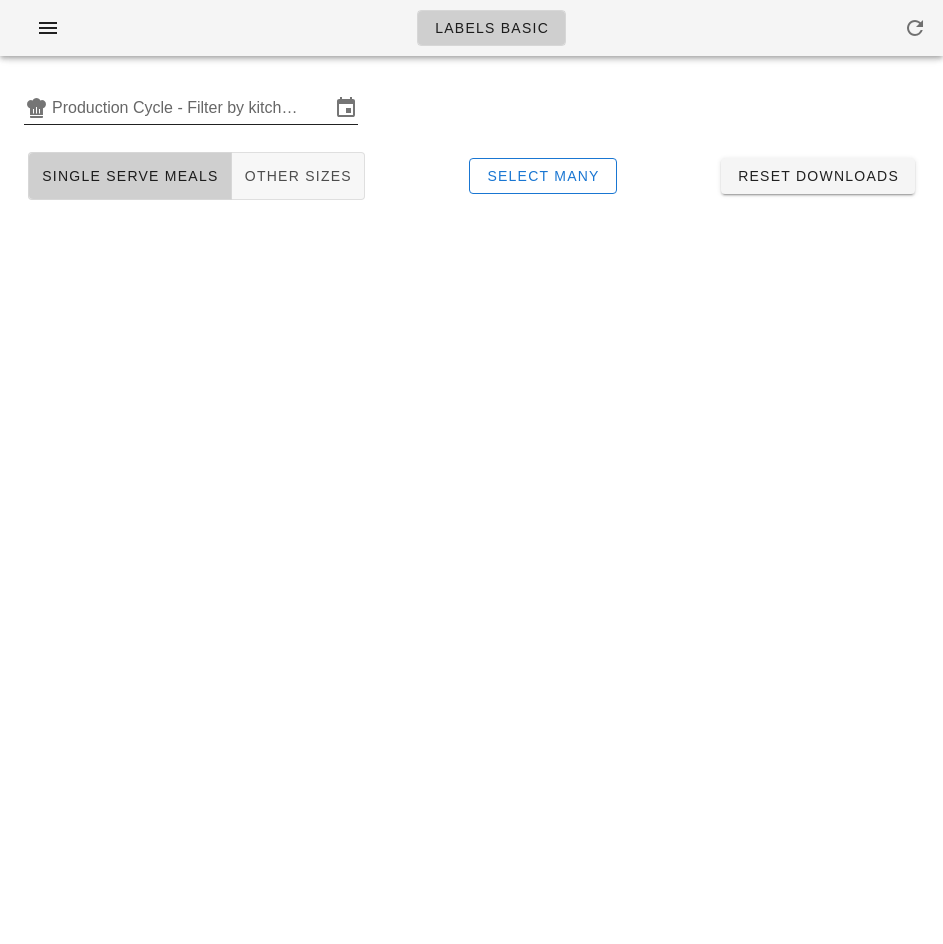 click on "Production Cycle - Filter by kitchen production schedules" at bounding box center (191, 108) 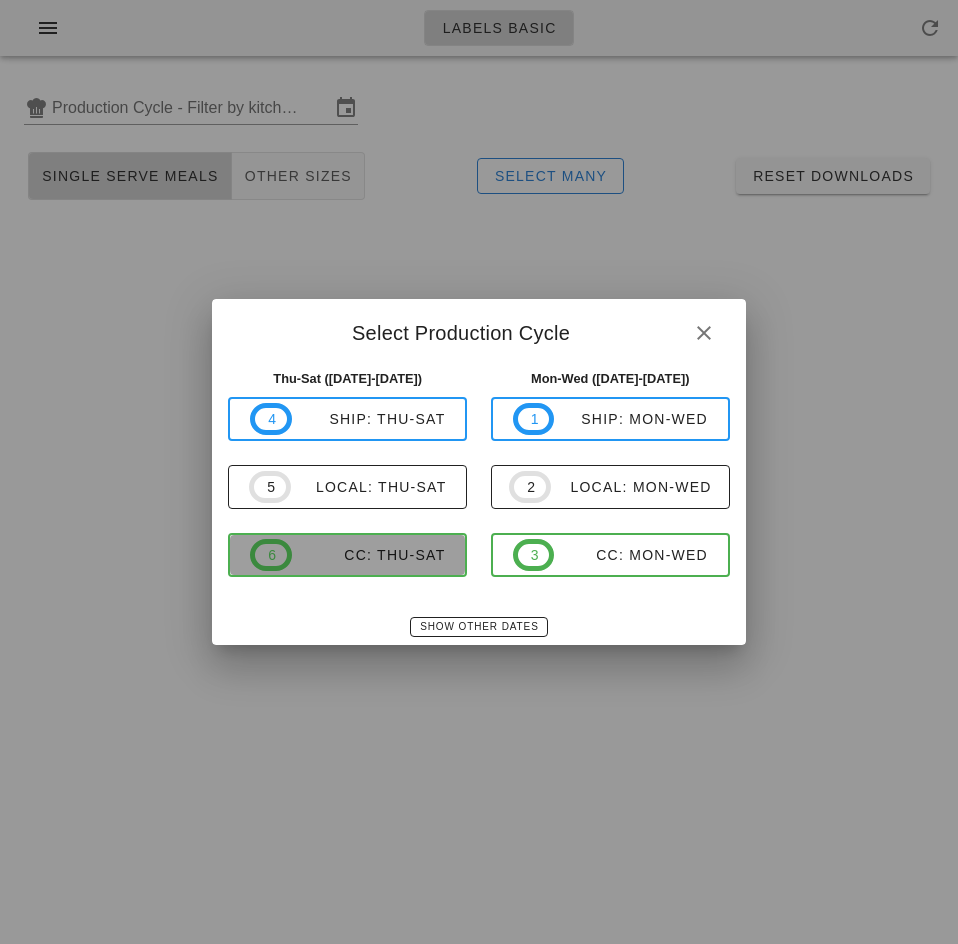 click on "6   CC: Thu-Sat" at bounding box center [347, 555] 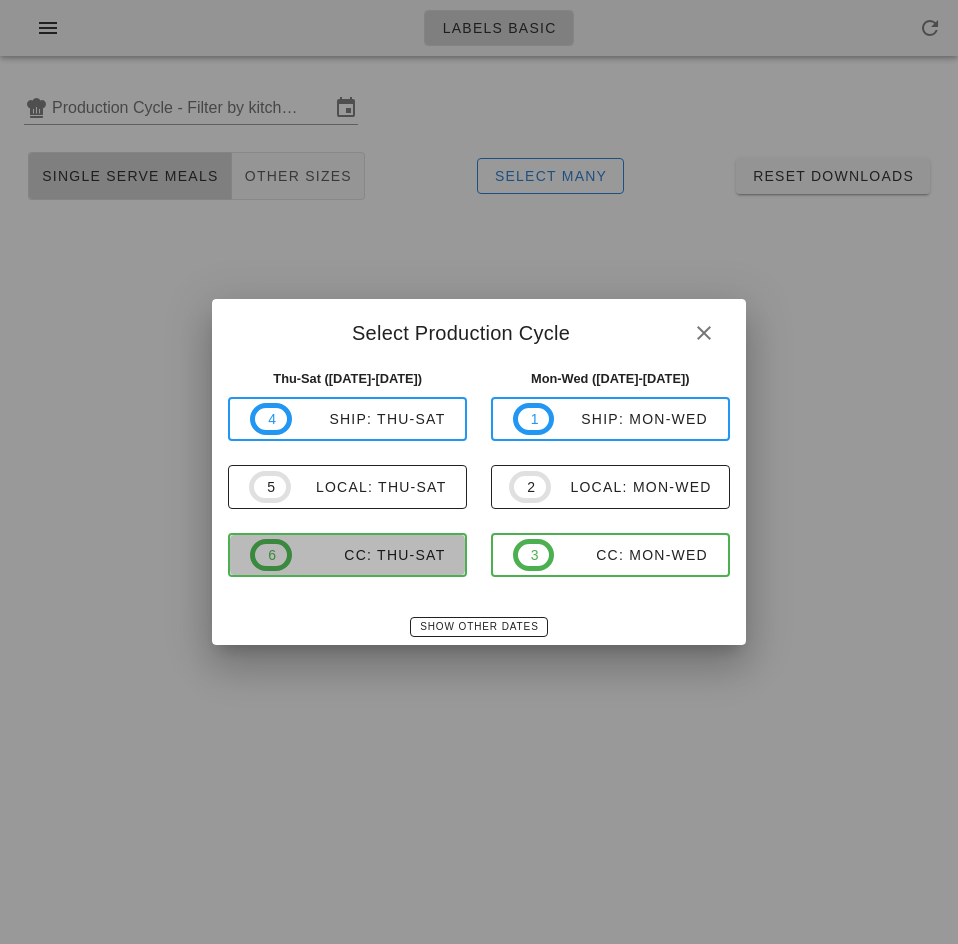 type on "CC: Thu-Sat ([DATE]-[DATE])" 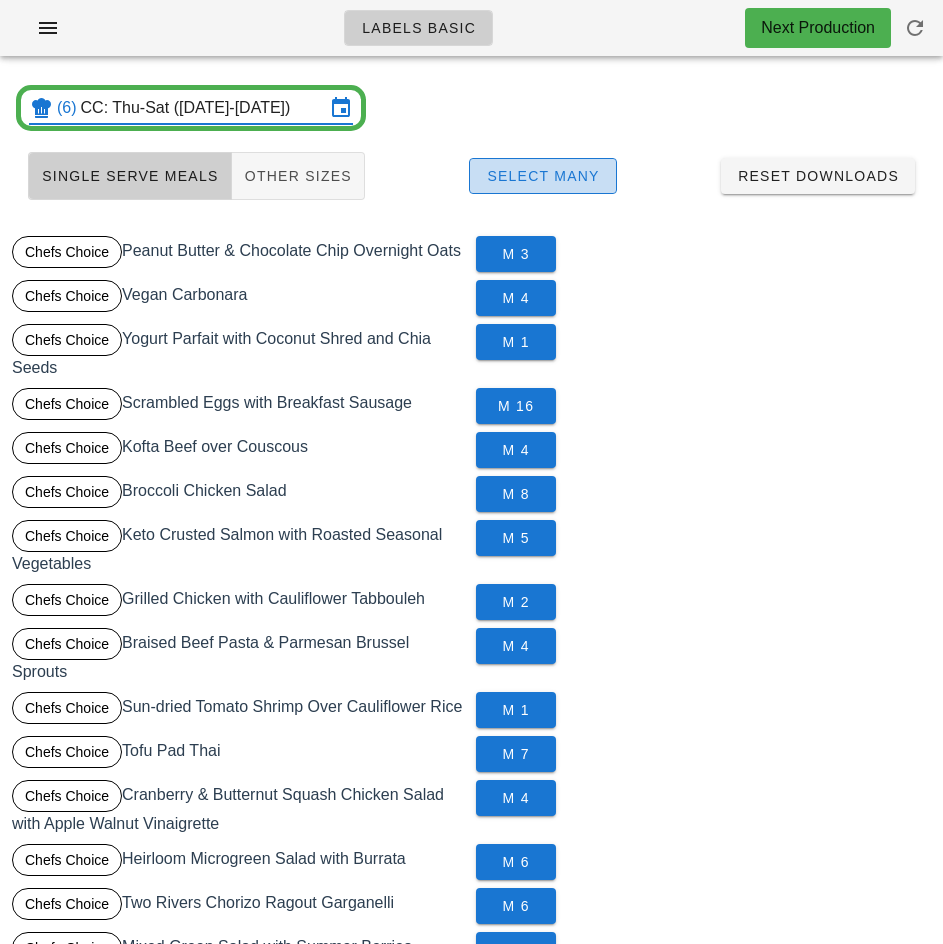 click on "Select Many" at bounding box center [543, 176] 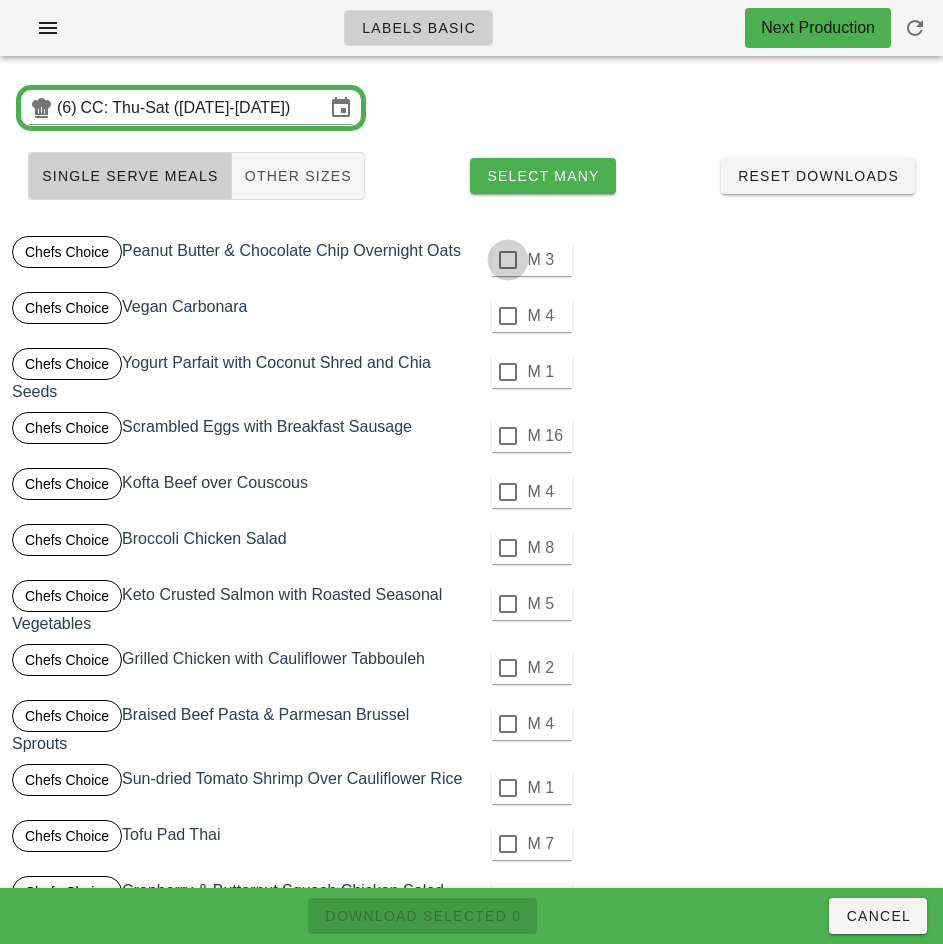 click at bounding box center (508, 260) 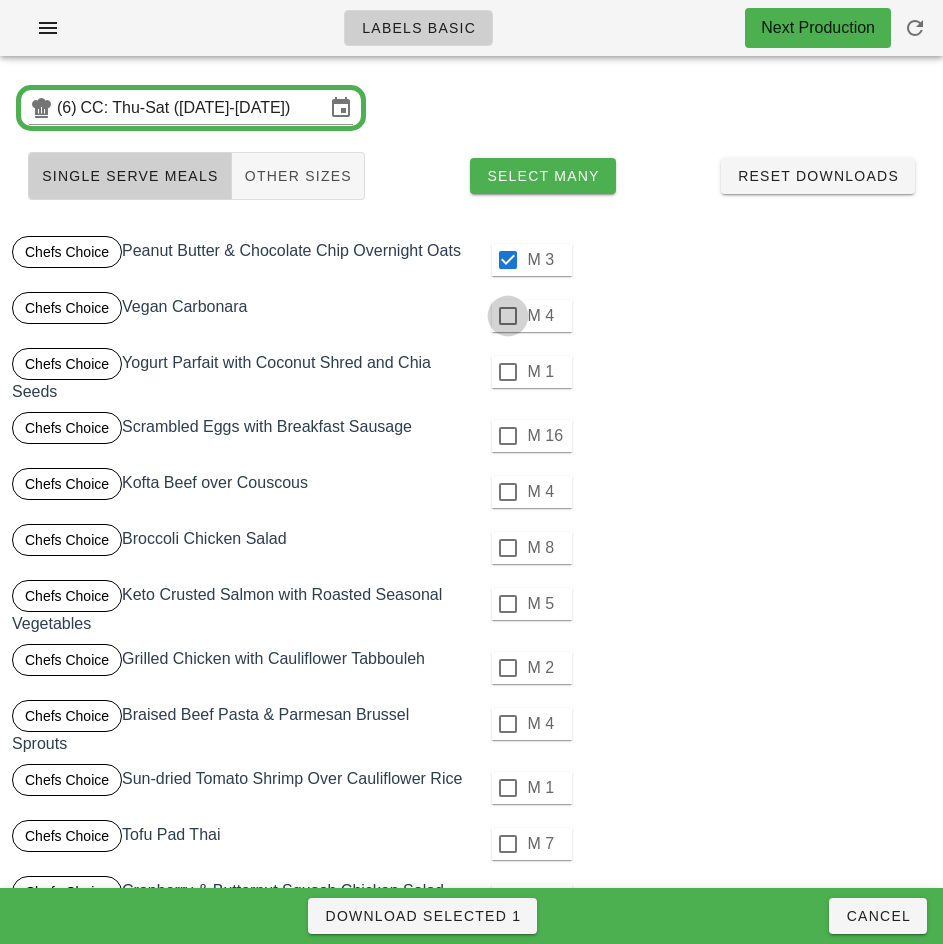 click at bounding box center (508, 316) 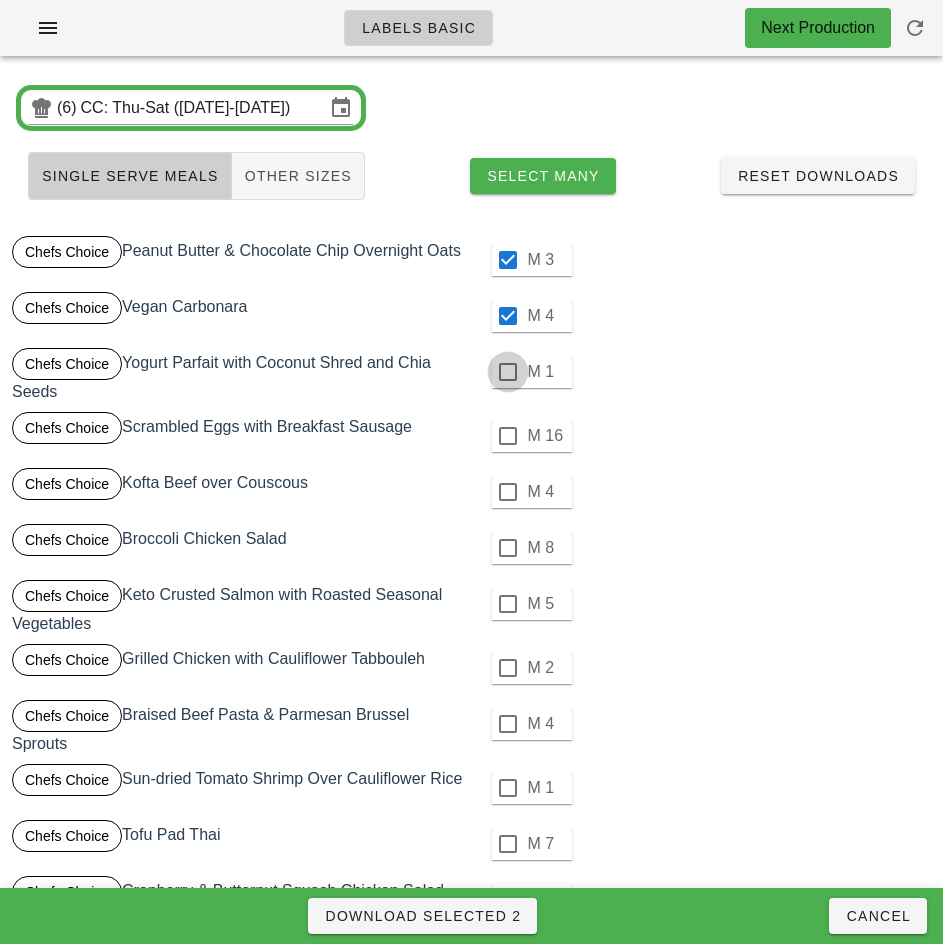 click at bounding box center (508, 372) 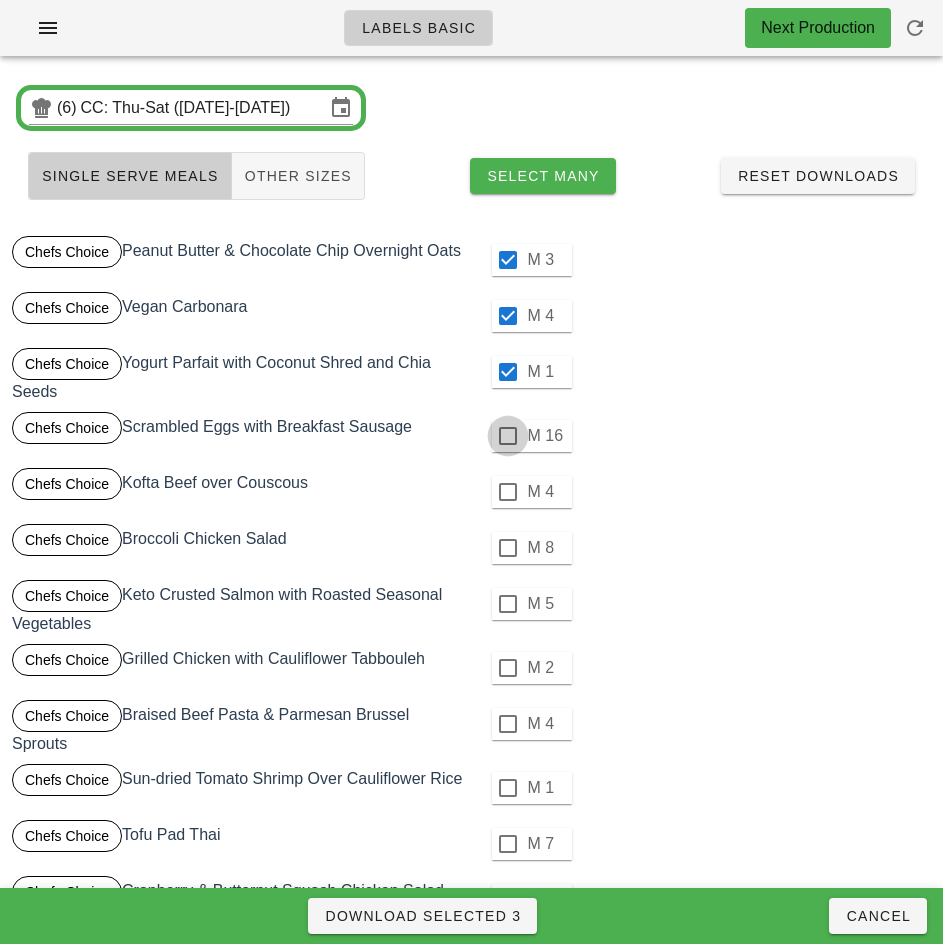 click at bounding box center (508, 436) 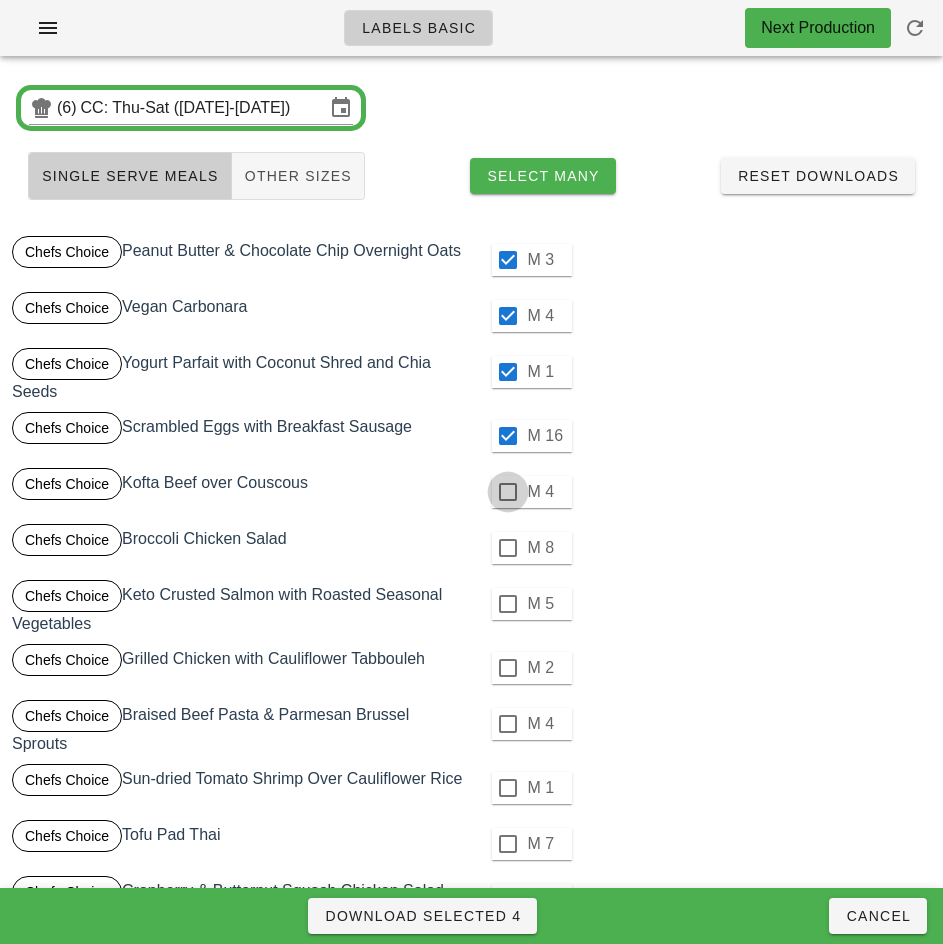 click at bounding box center [508, 492] 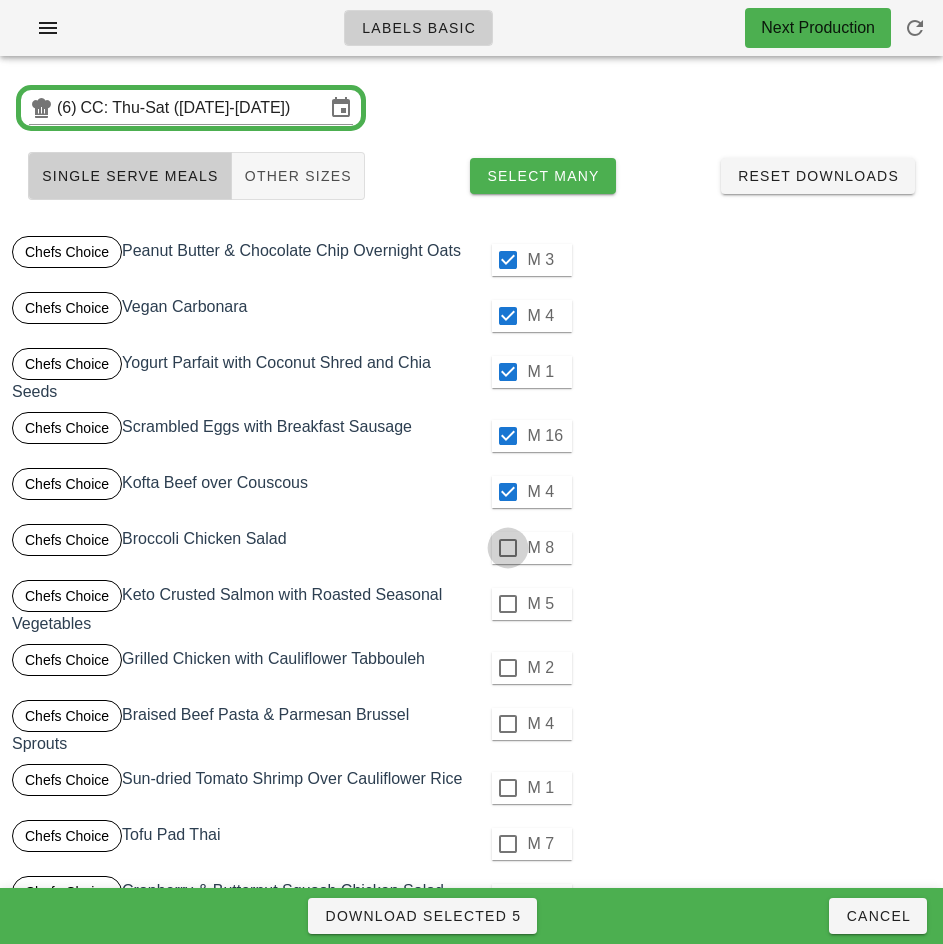 click at bounding box center [508, 548] 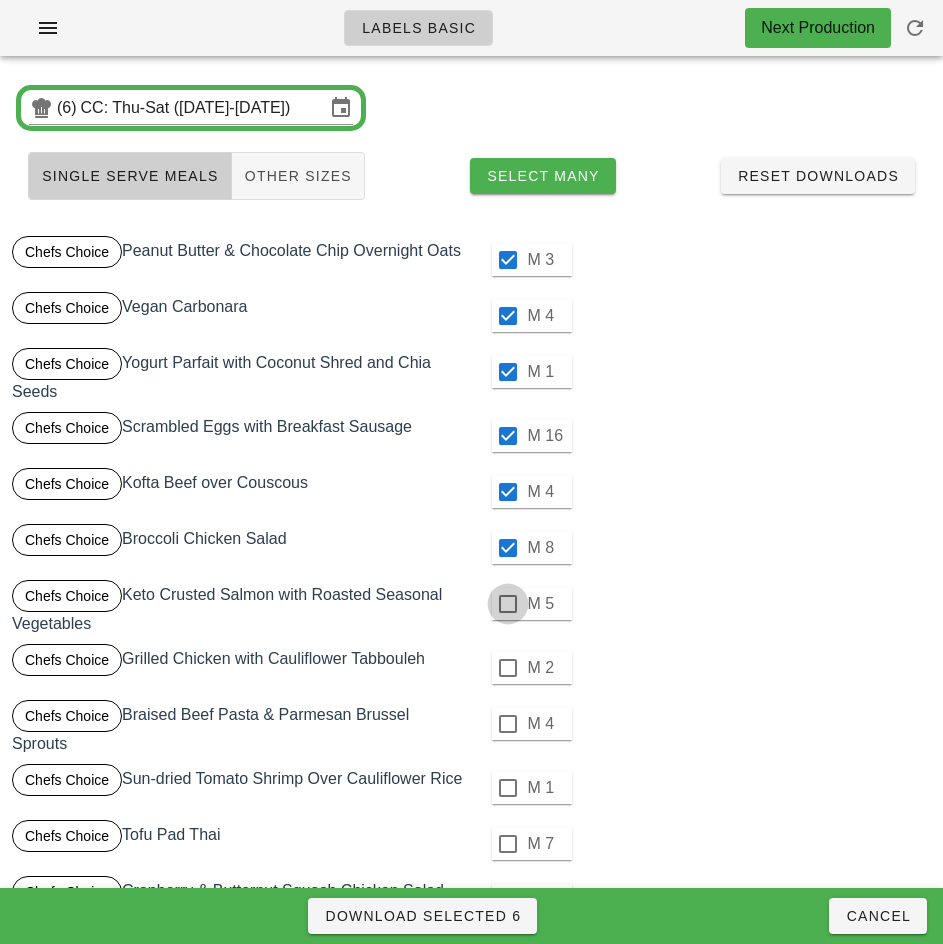 click at bounding box center [508, 604] 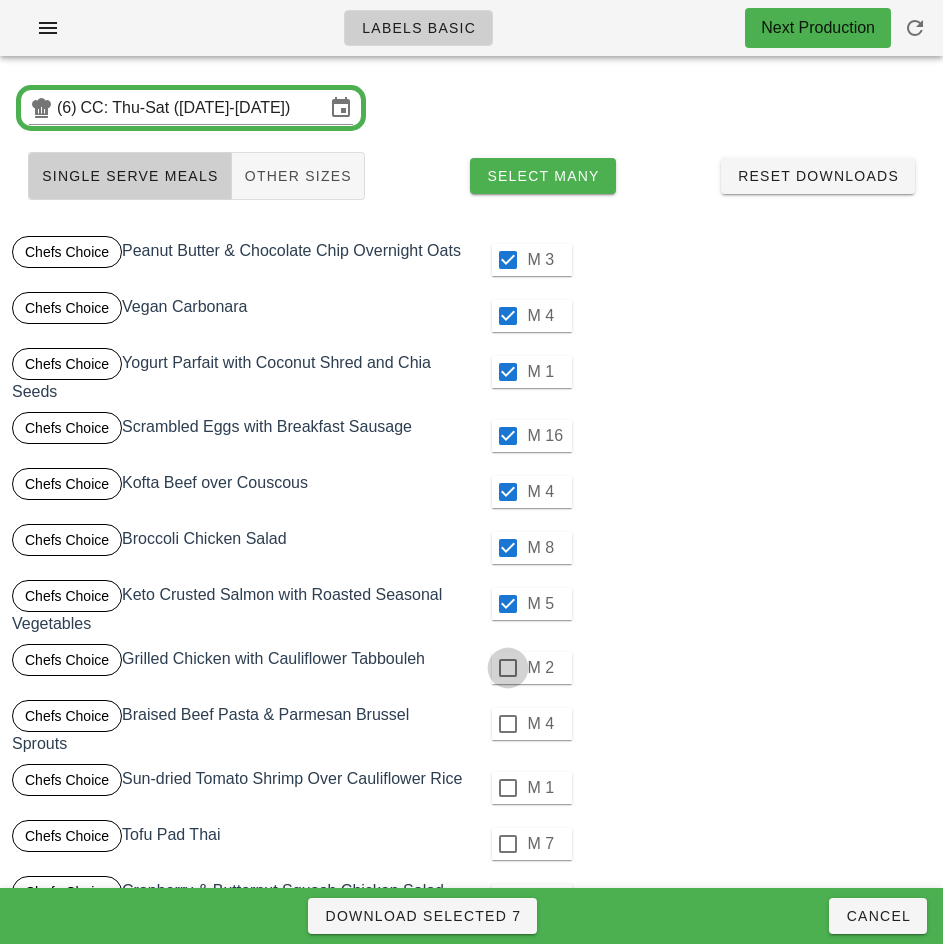 click at bounding box center [508, 668] 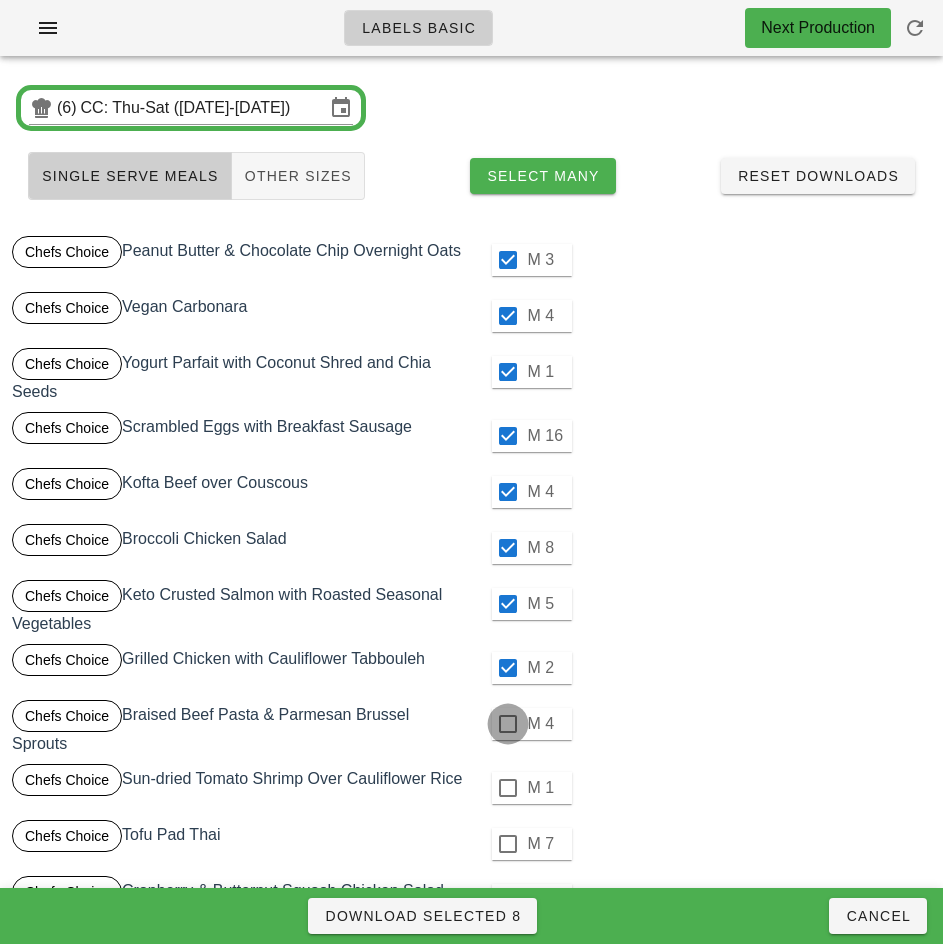 click at bounding box center (508, 724) 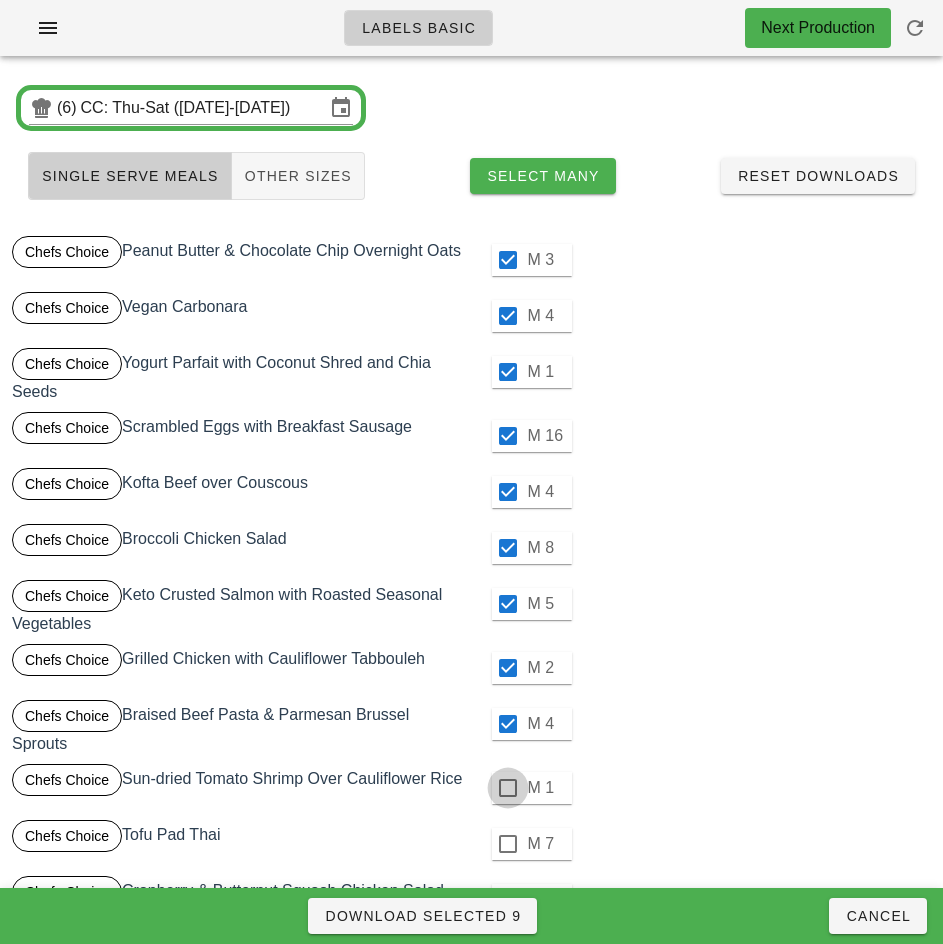 click at bounding box center [508, 788] 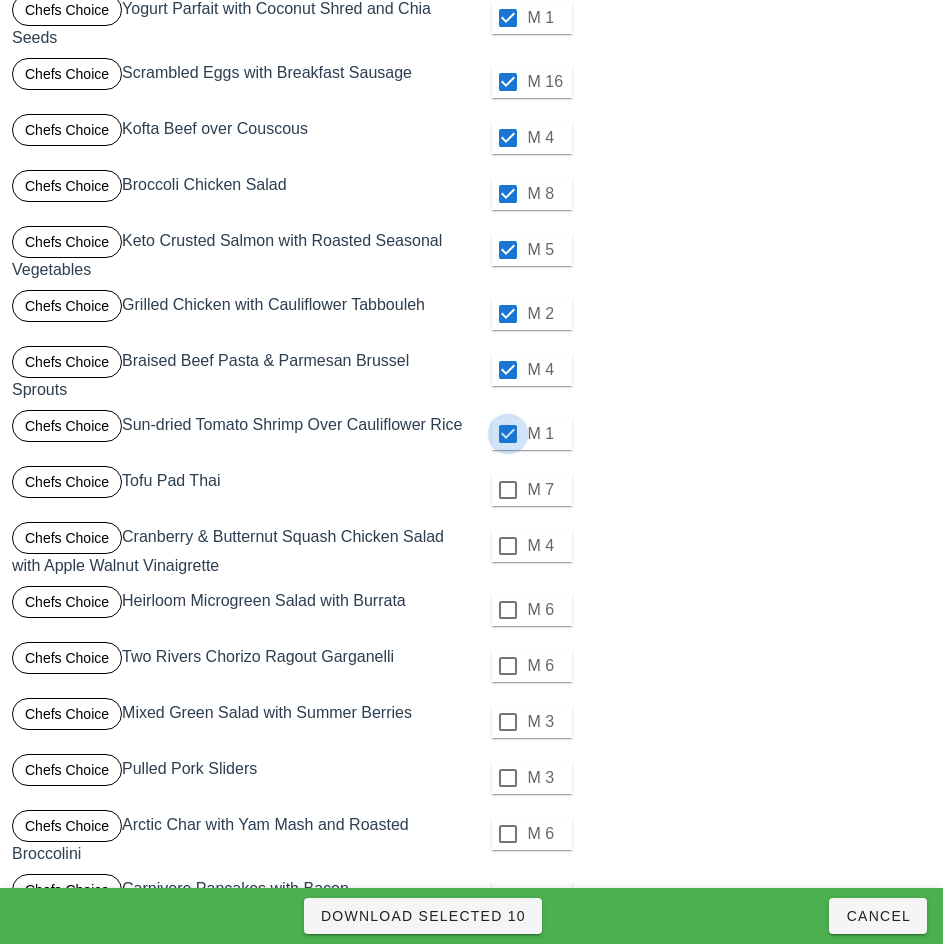 scroll, scrollTop: 355, scrollLeft: 0, axis: vertical 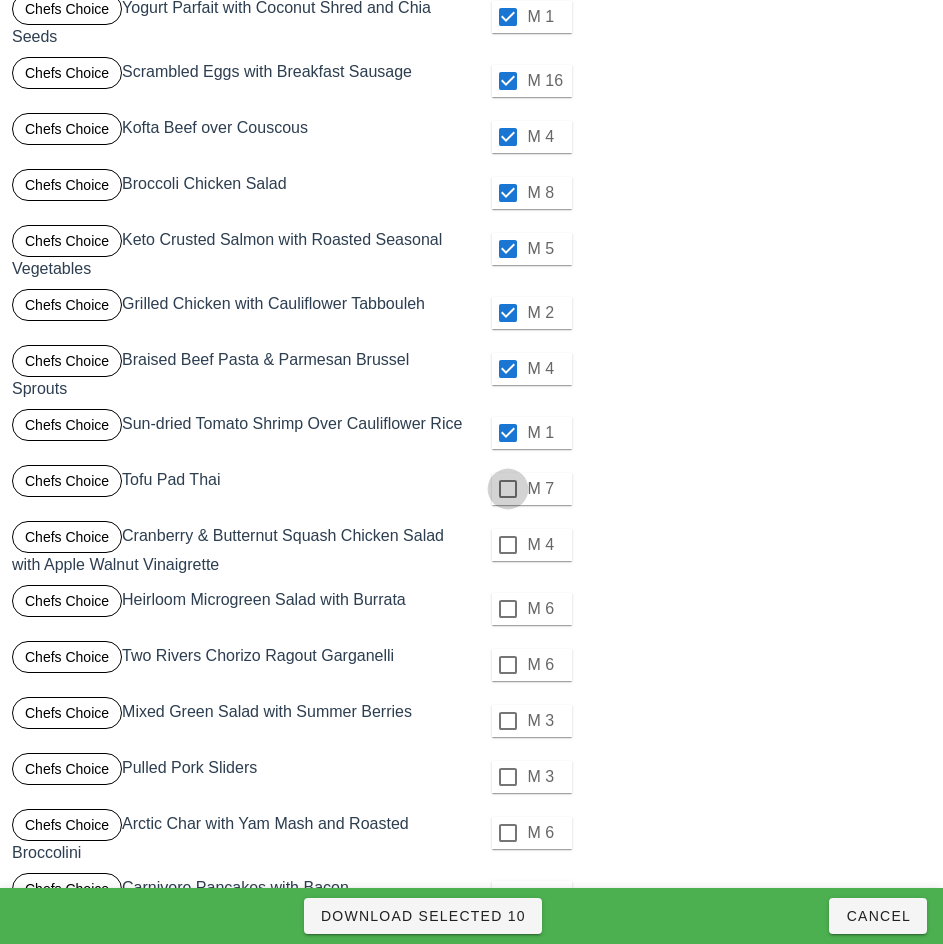 click at bounding box center [508, 489] 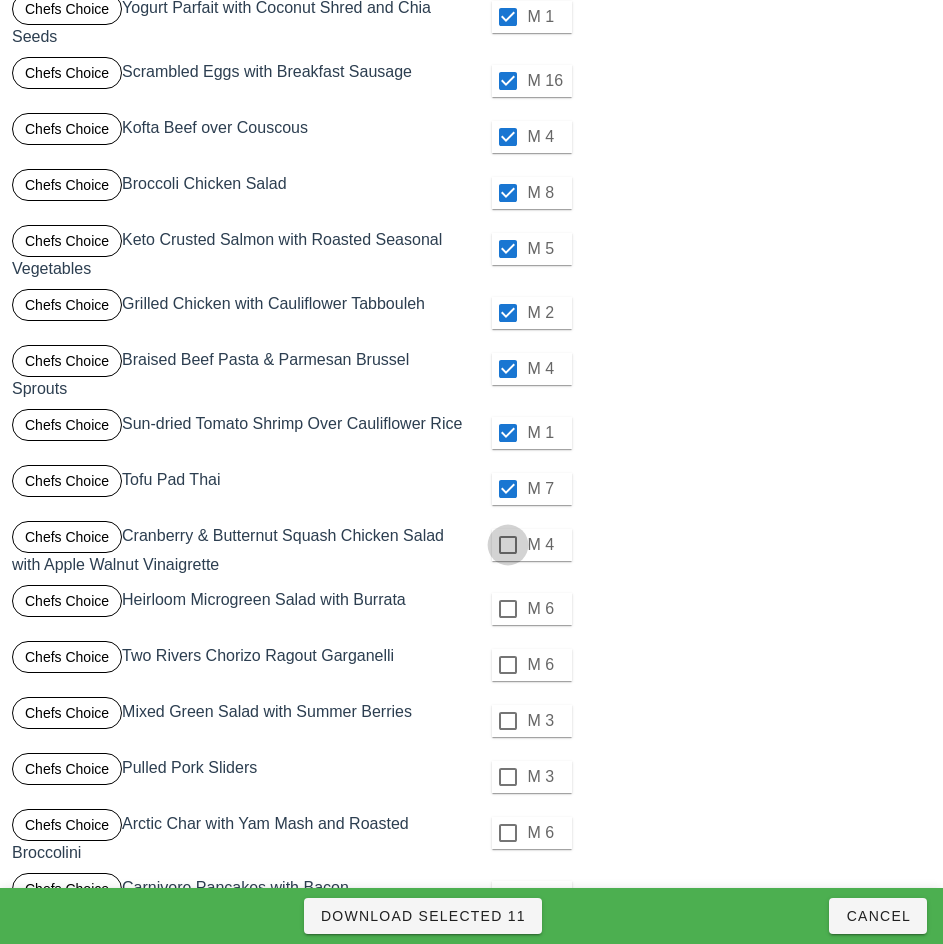 click at bounding box center [508, 545] 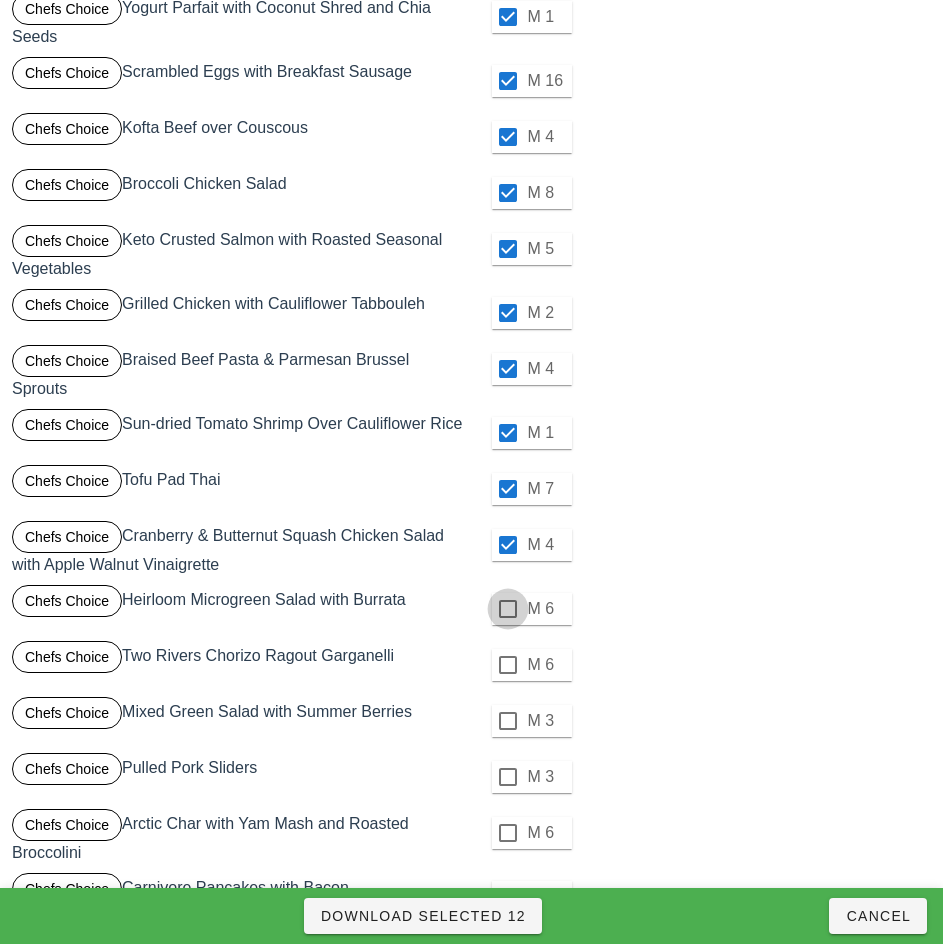 click at bounding box center [508, 609] 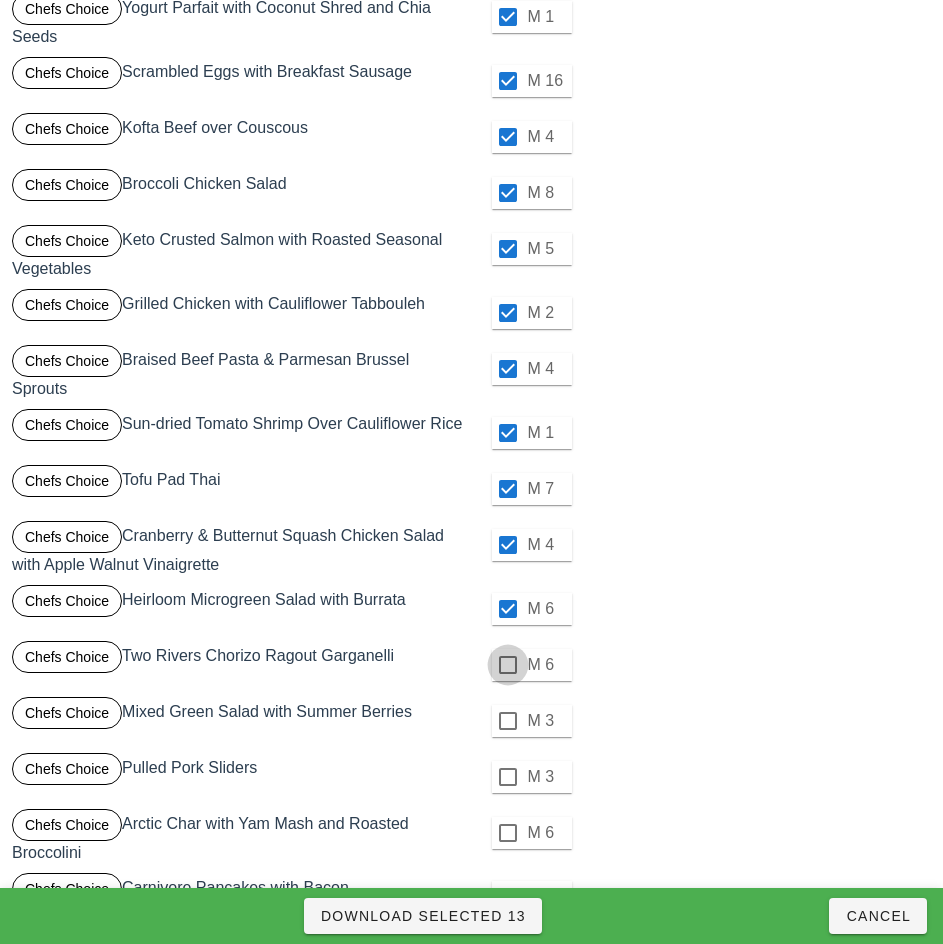 click at bounding box center (508, 665) 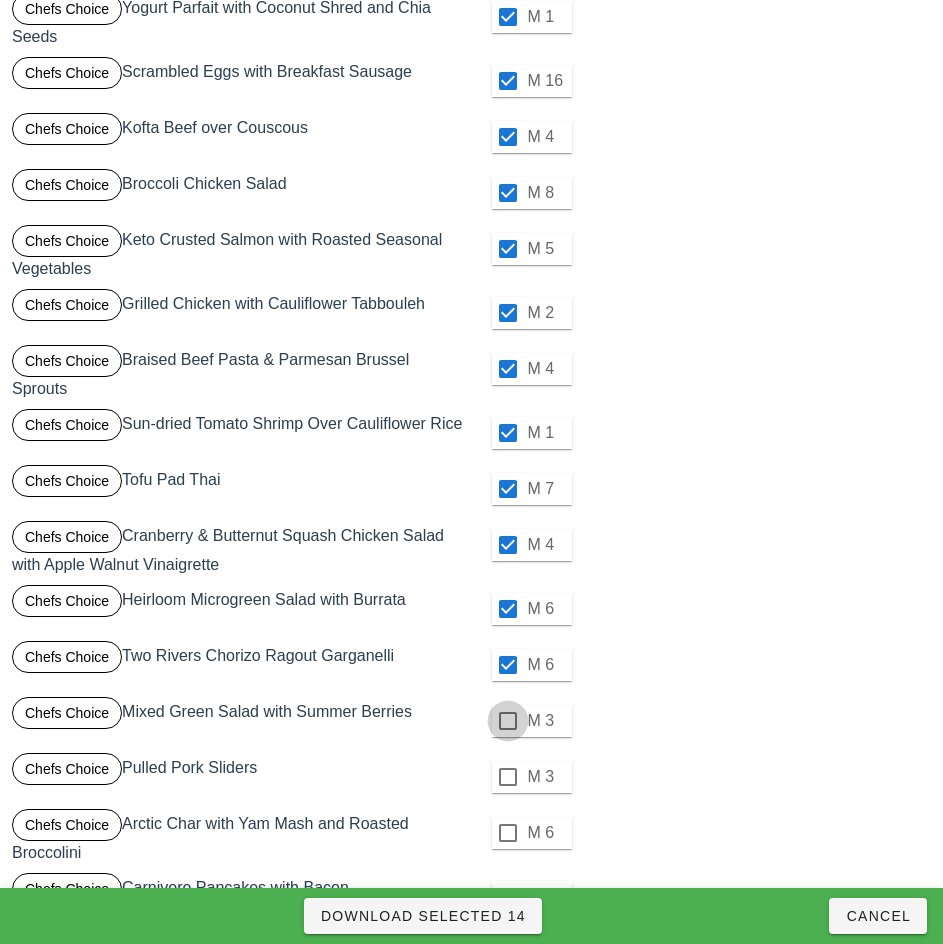 click at bounding box center (508, 721) 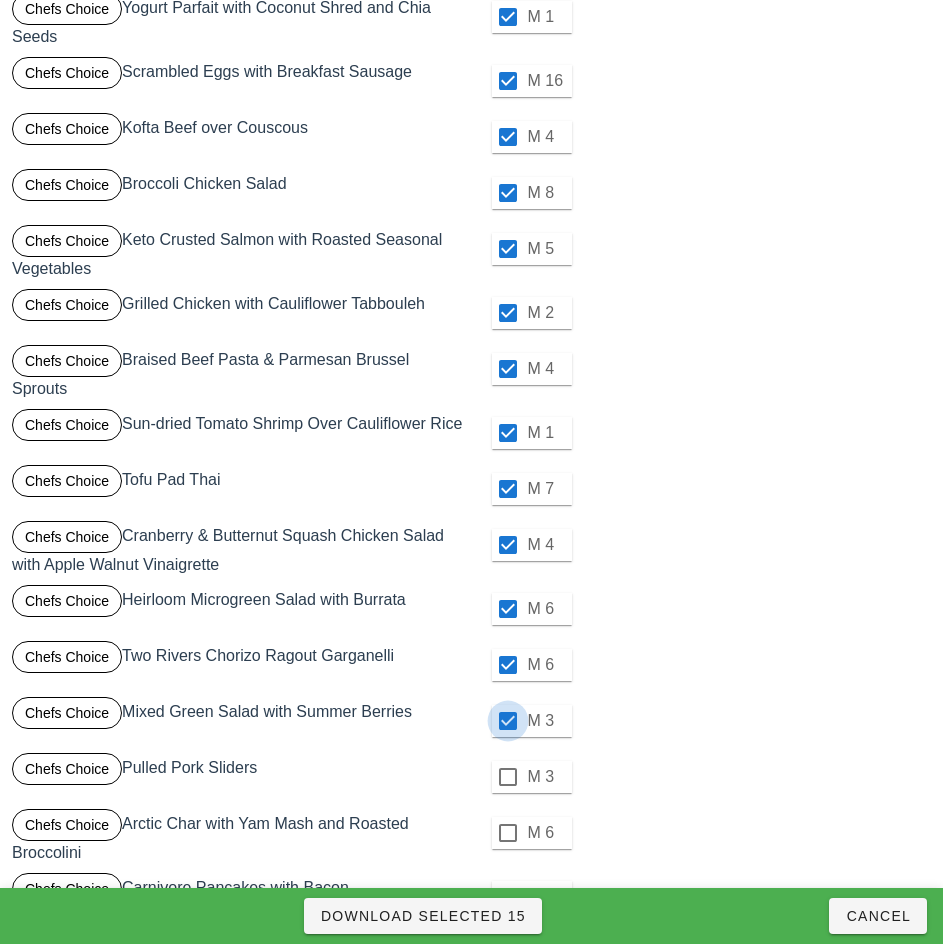 click at bounding box center (508, 777) 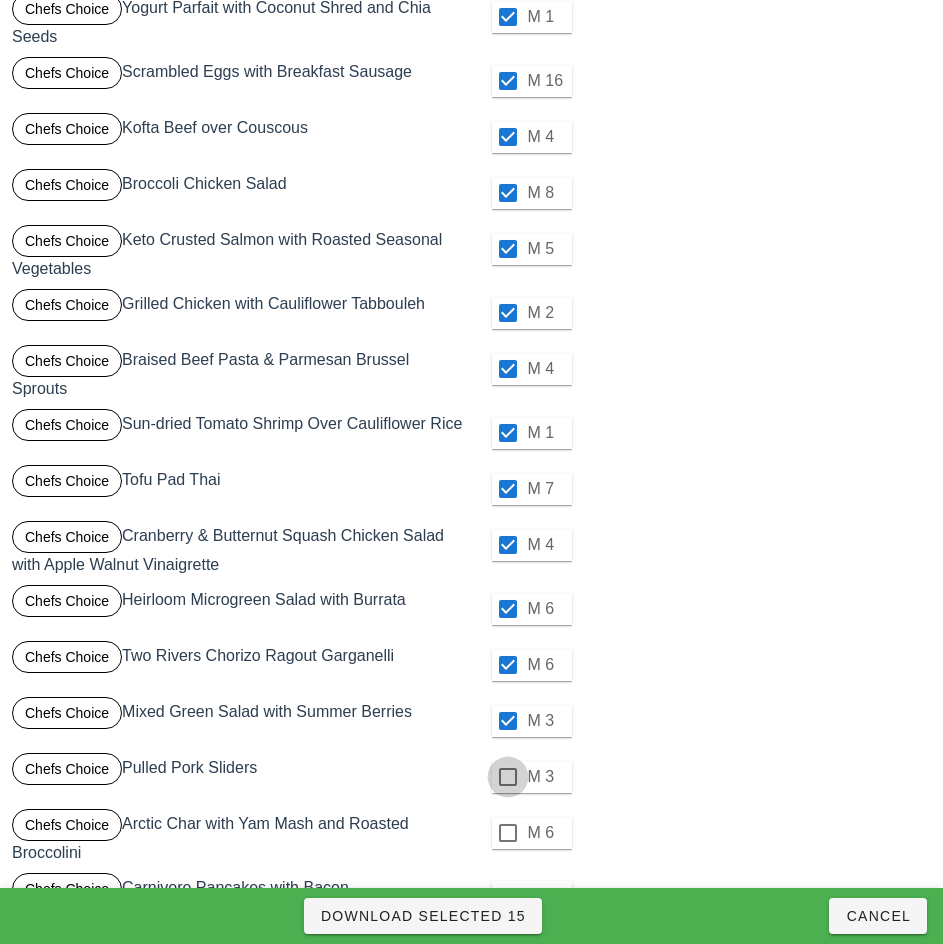 checkbox on "true" 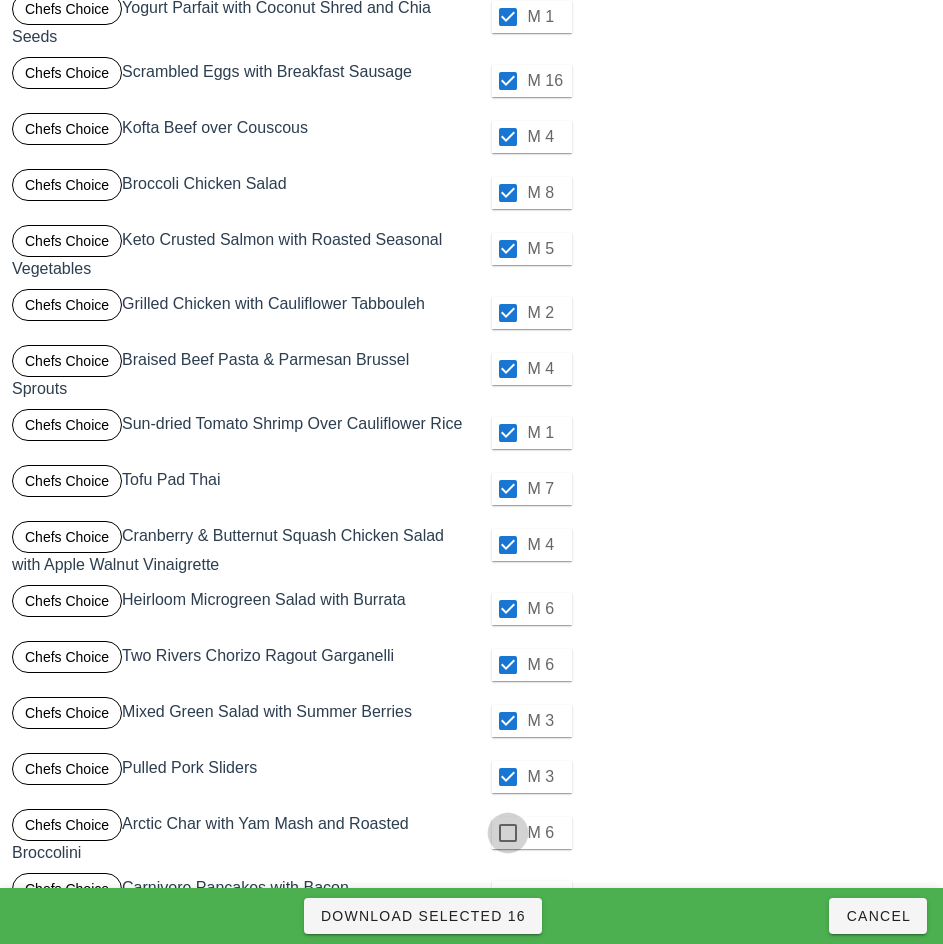 click at bounding box center (508, 833) 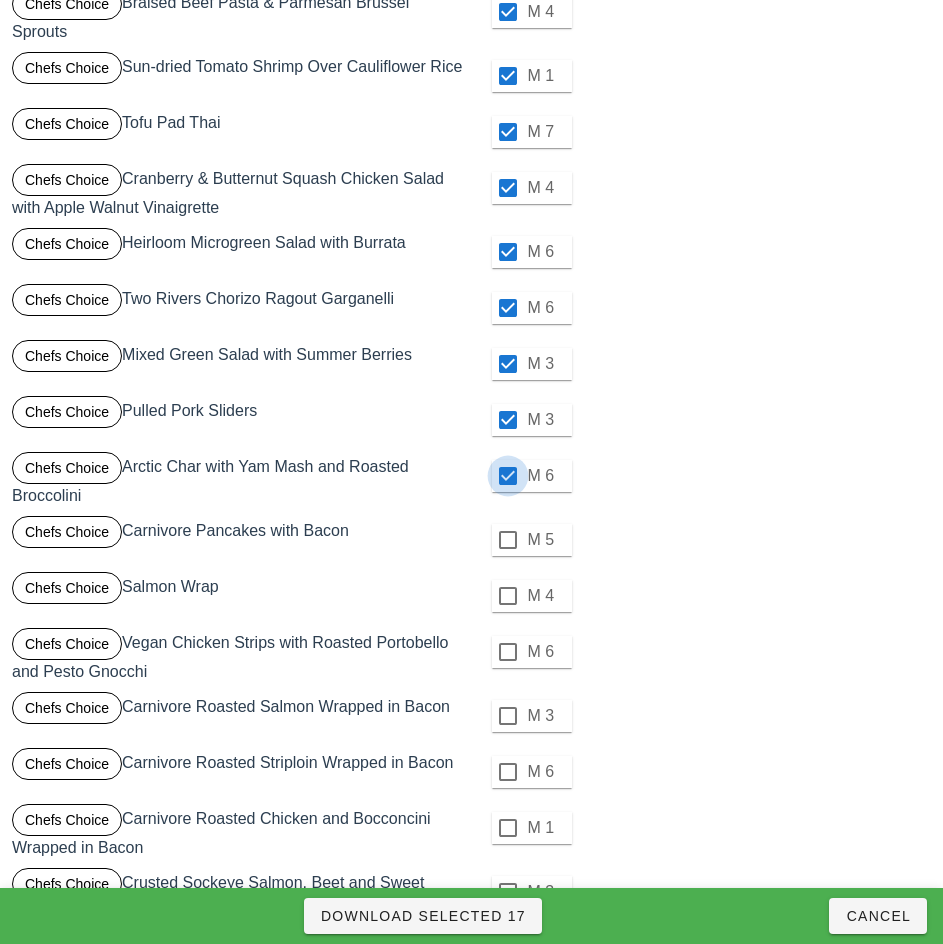 scroll, scrollTop: 714, scrollLeft: 0, axis: vertical 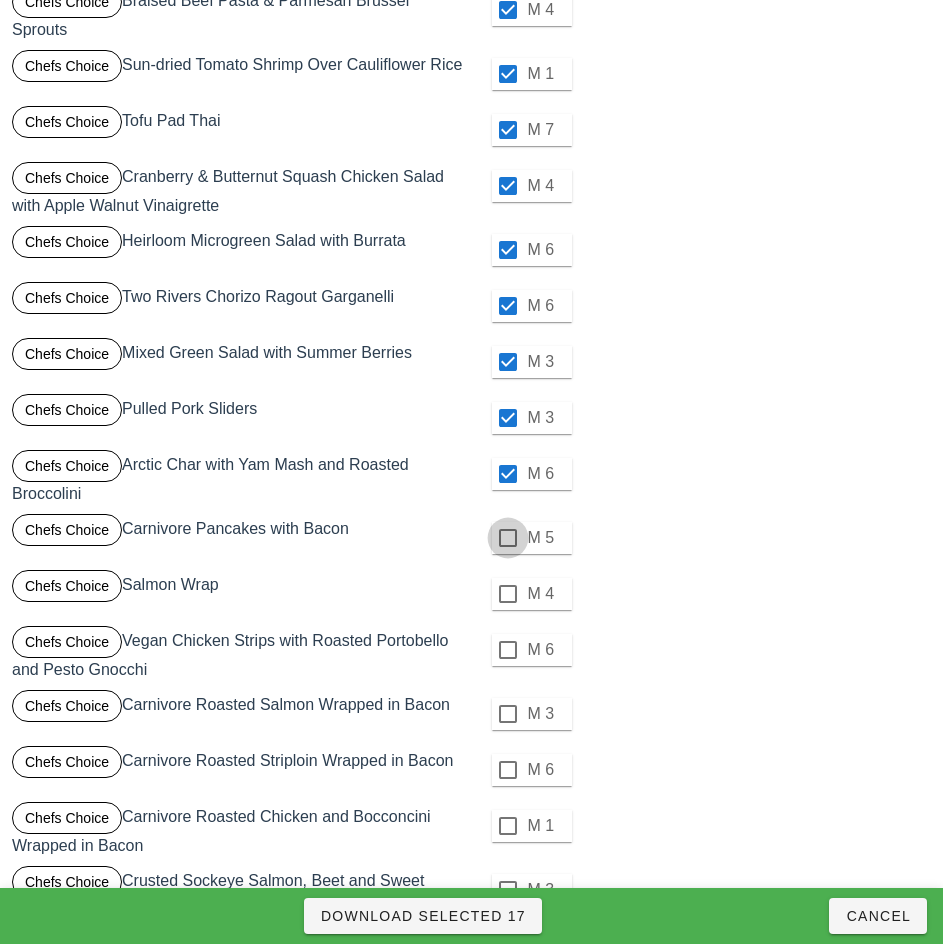 click at bounding box center (508, 538) 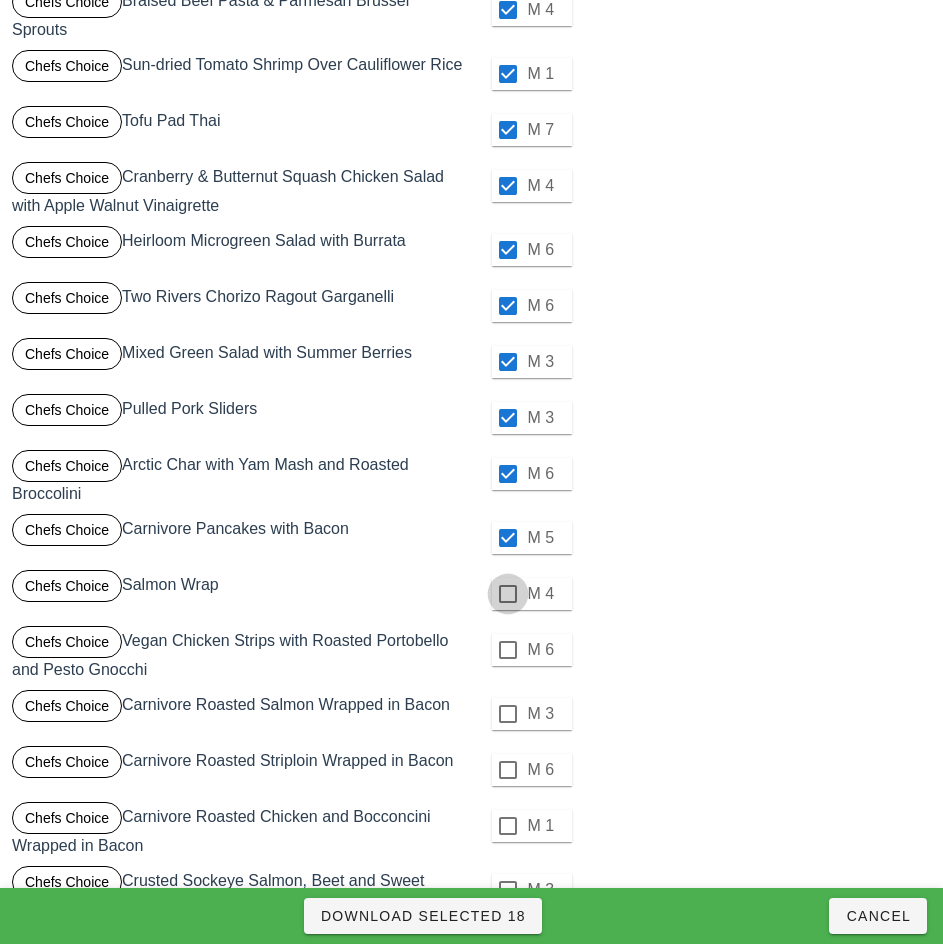 click at bounding box center [508, 594] 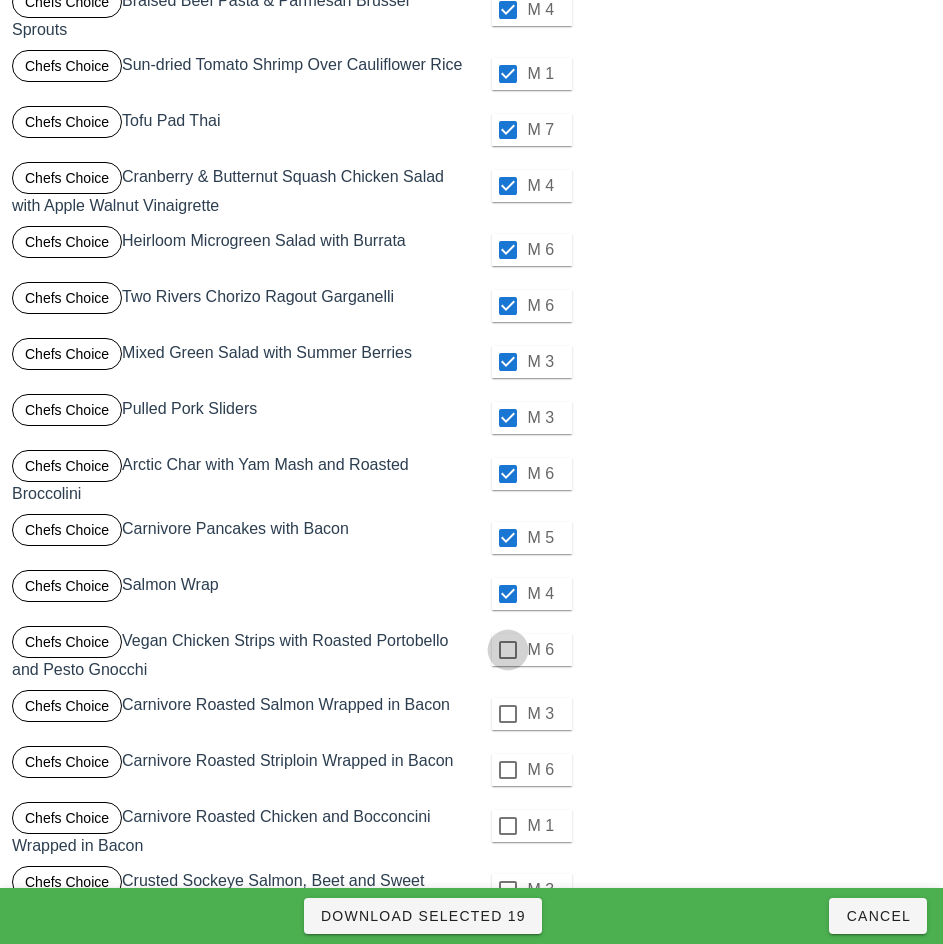 click at bounding box center [508, 650] 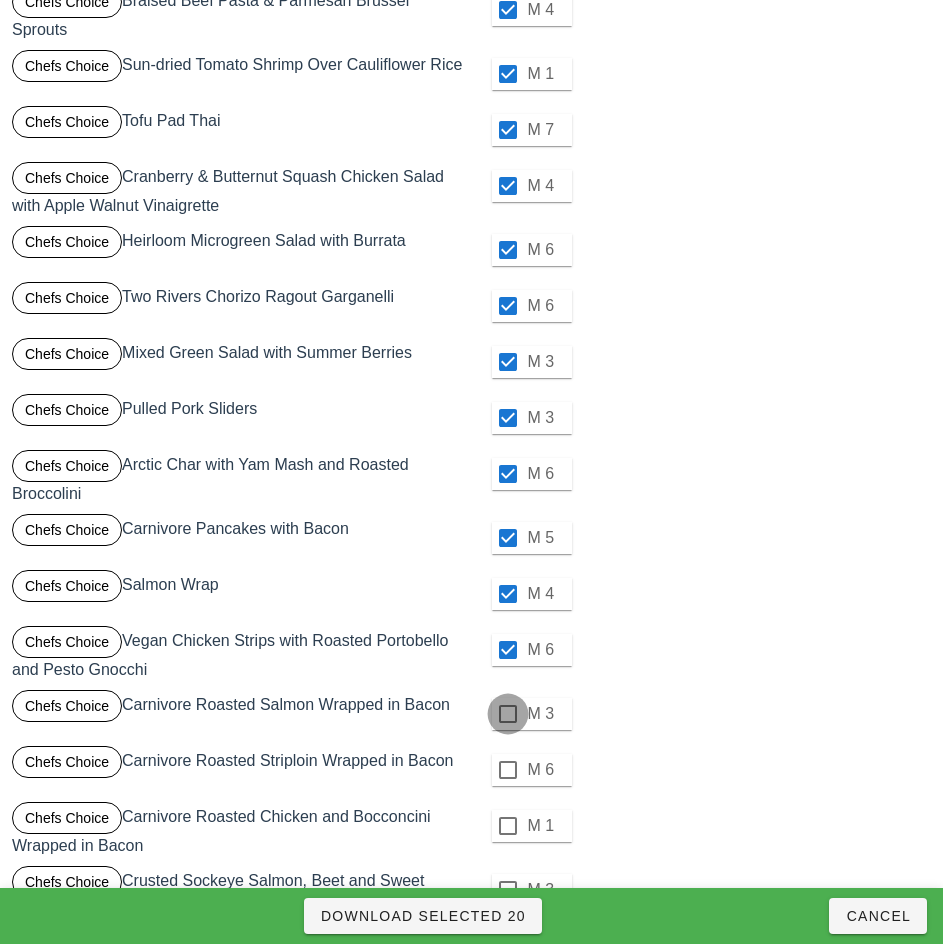 click at bounding box center (508, 714) 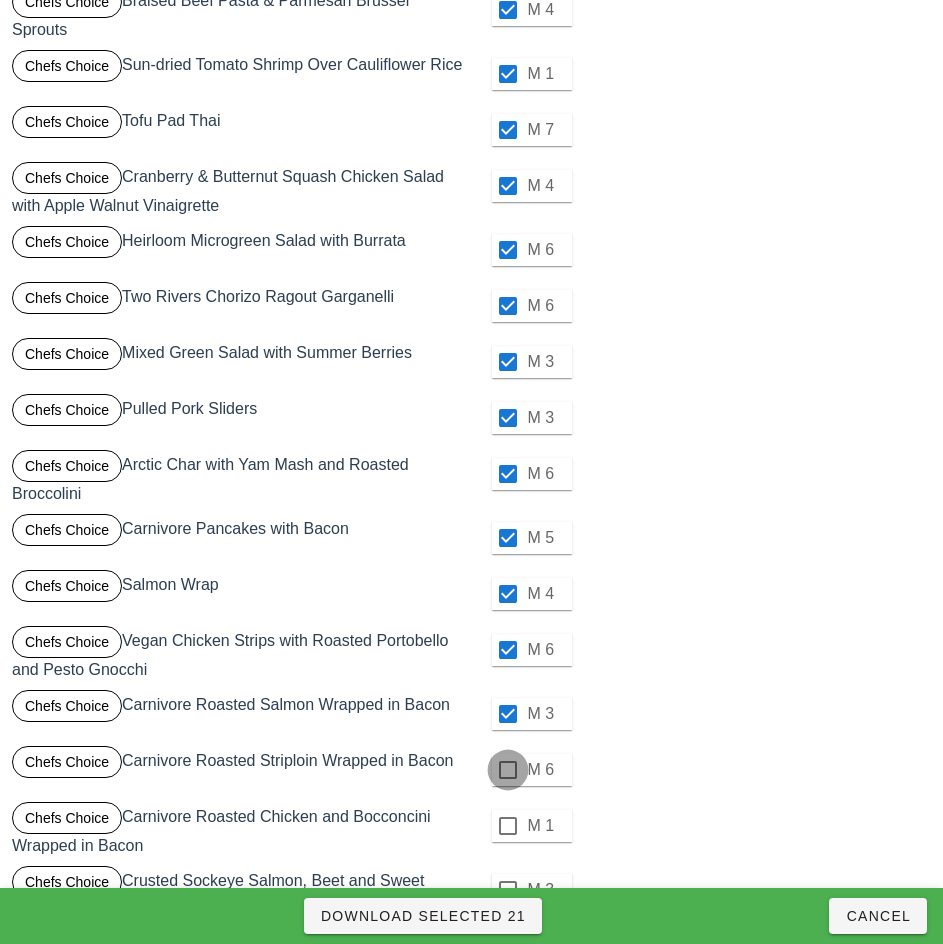 click at bounding box center (508, 770) 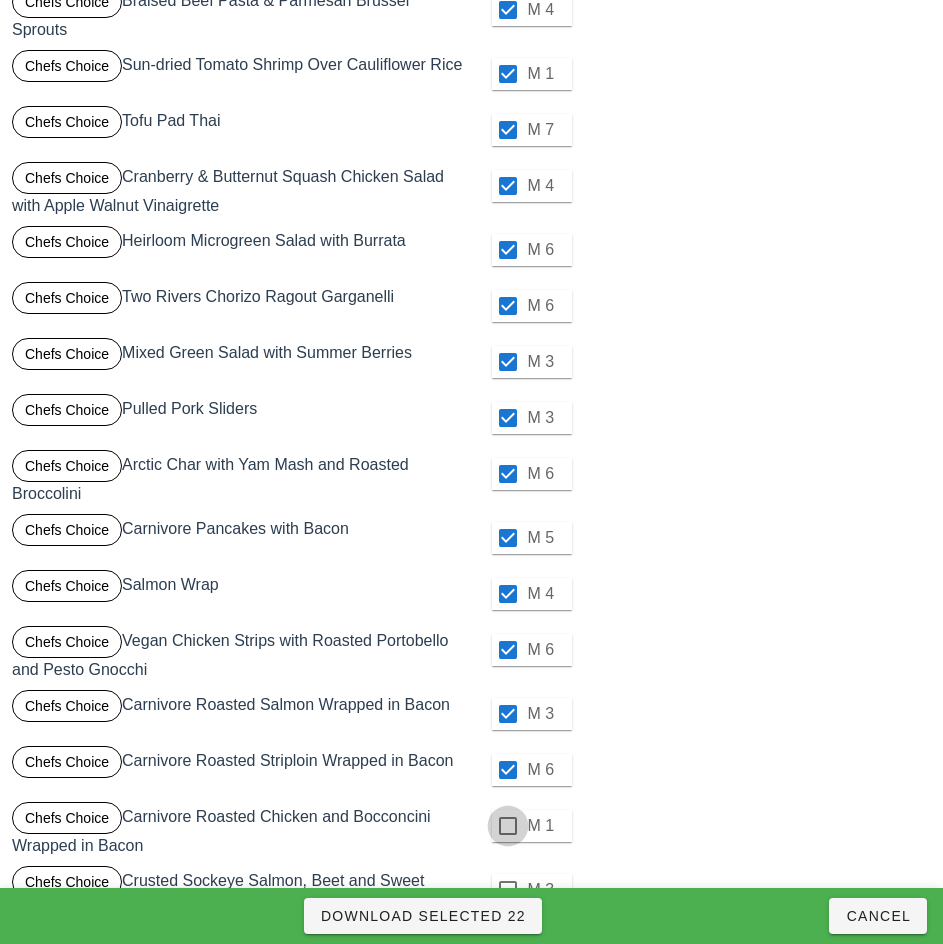 click at bounding box center [508, 826] 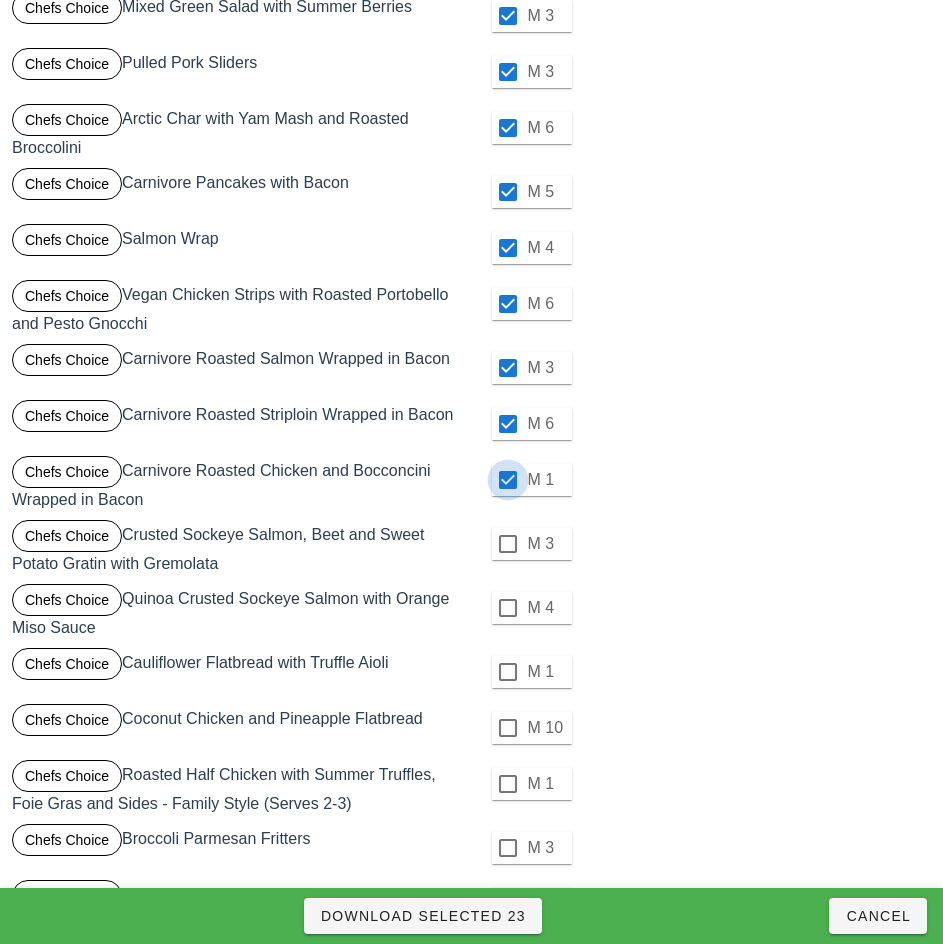 scroll, scrollTop: 1061, scrollLeft: 0, axis: vertical 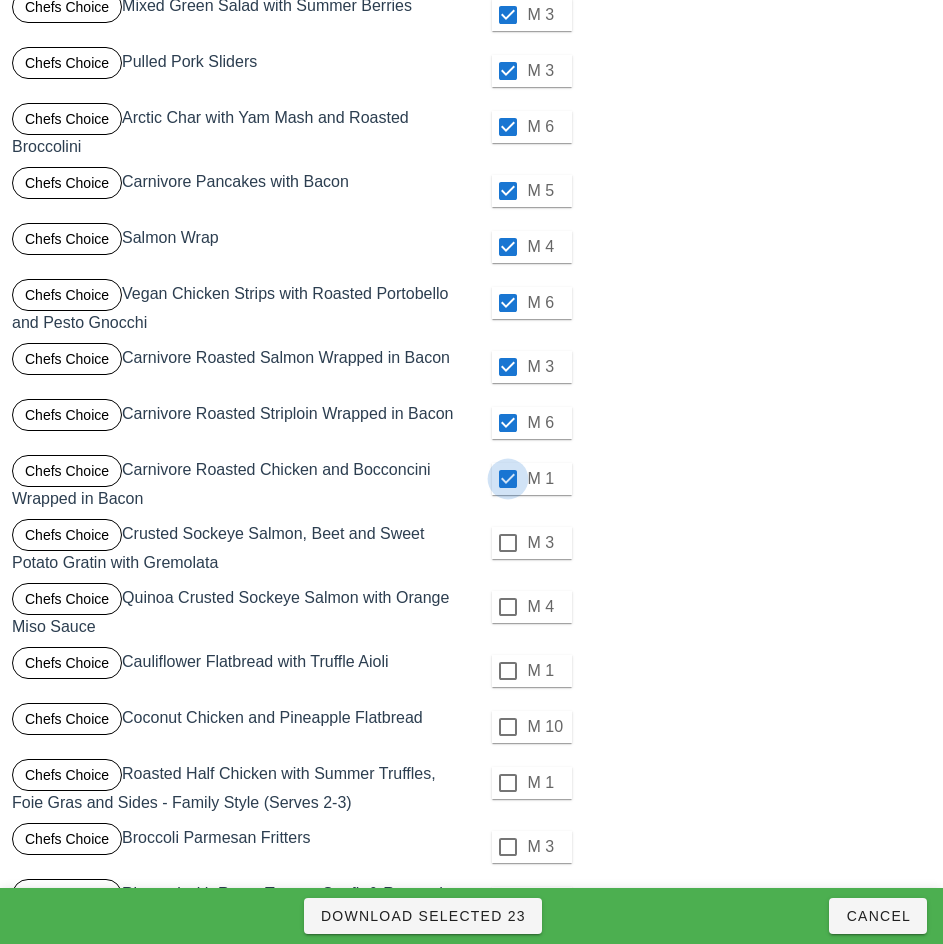 click at bounding box center [508, 543] 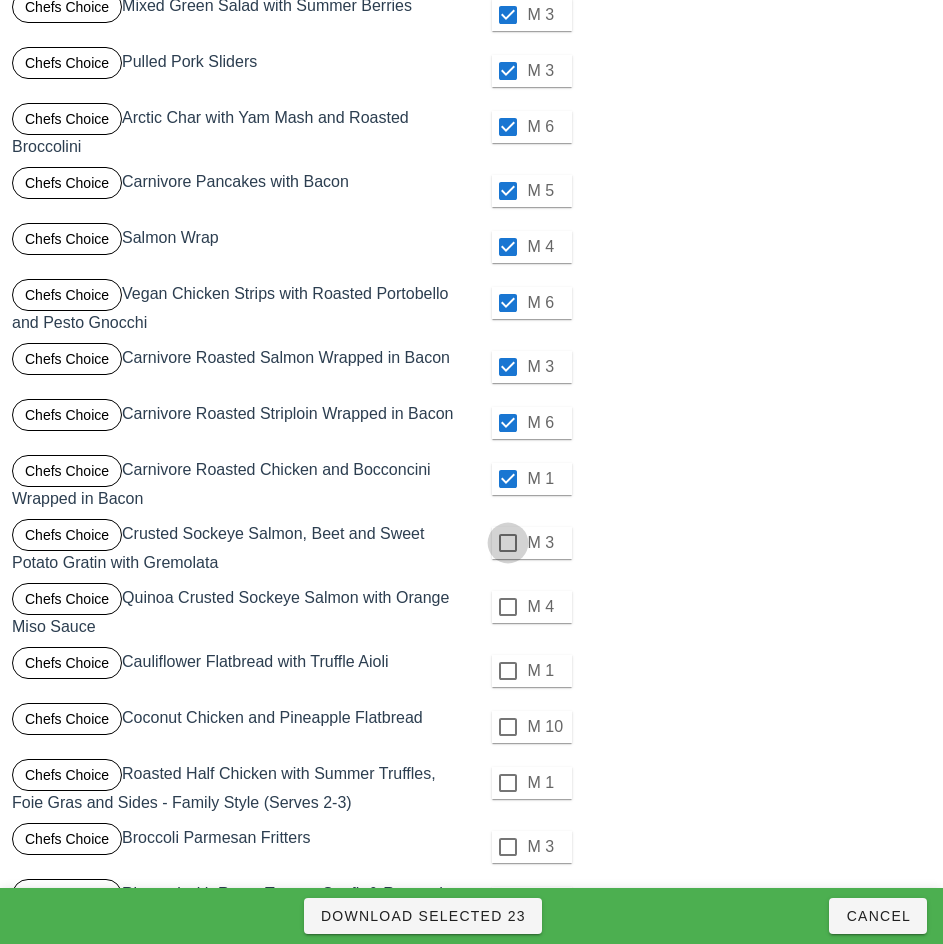 checkbox on "true" 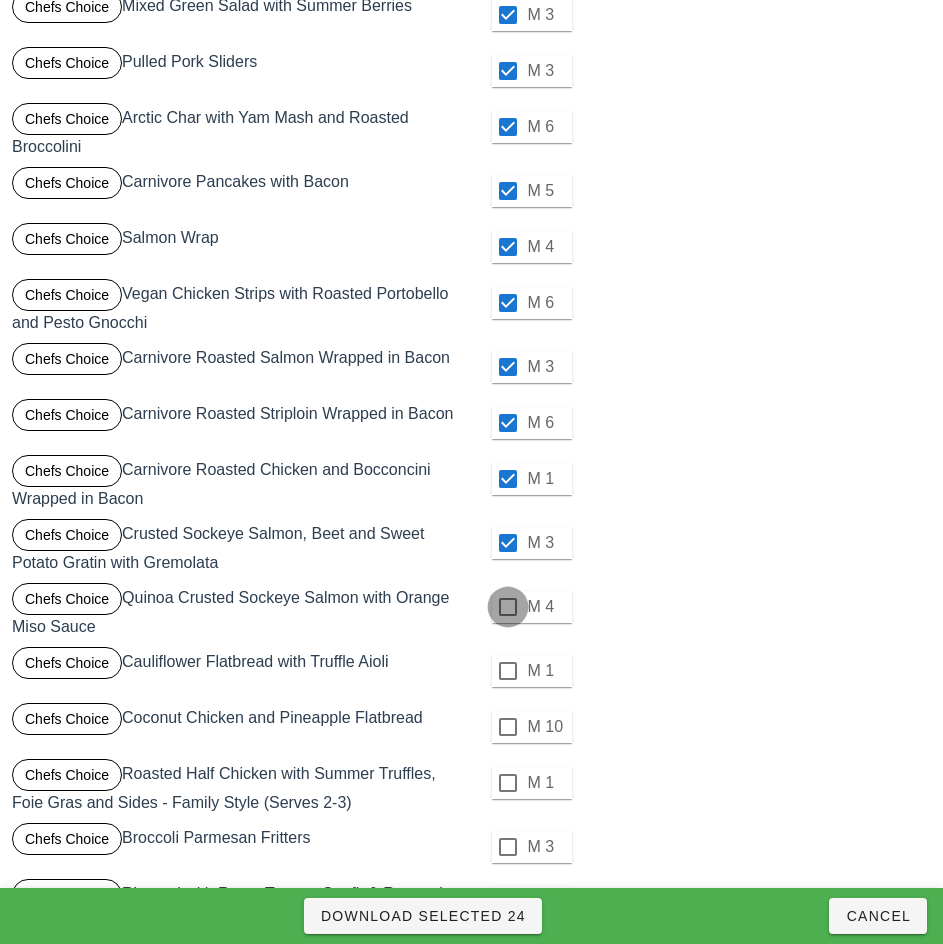 click at bounding box center [508, 607] 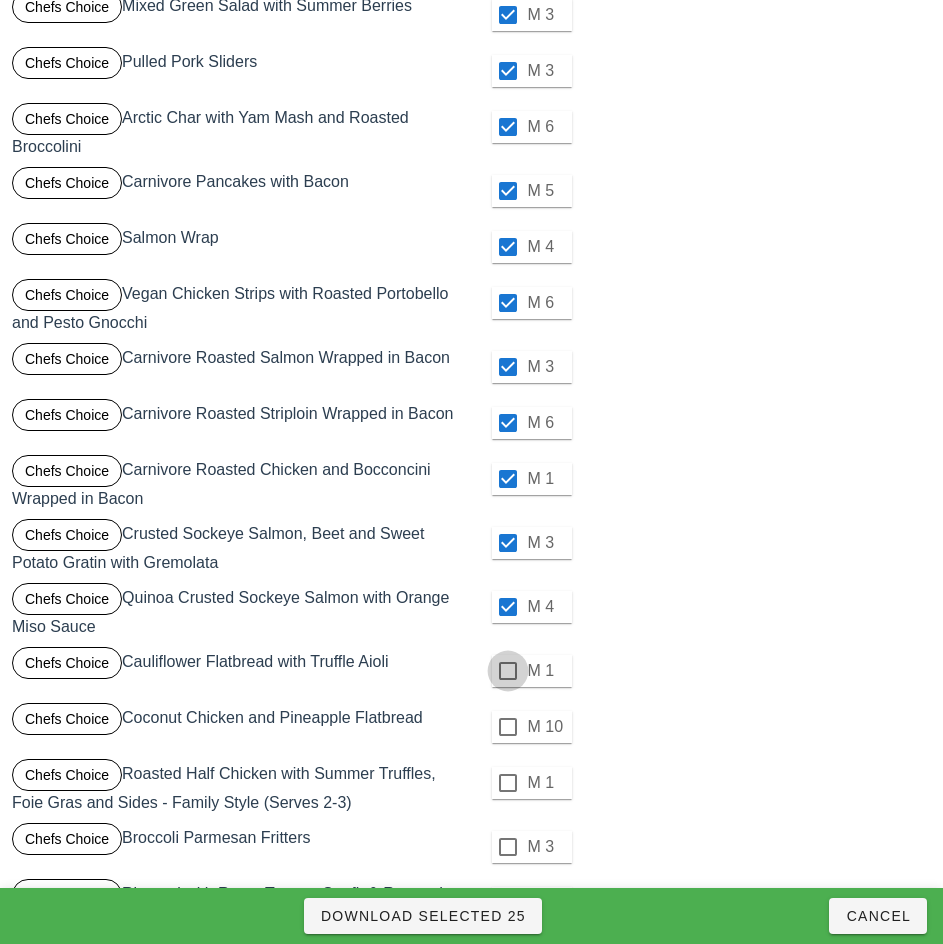 click at bounding box center (508, 671) 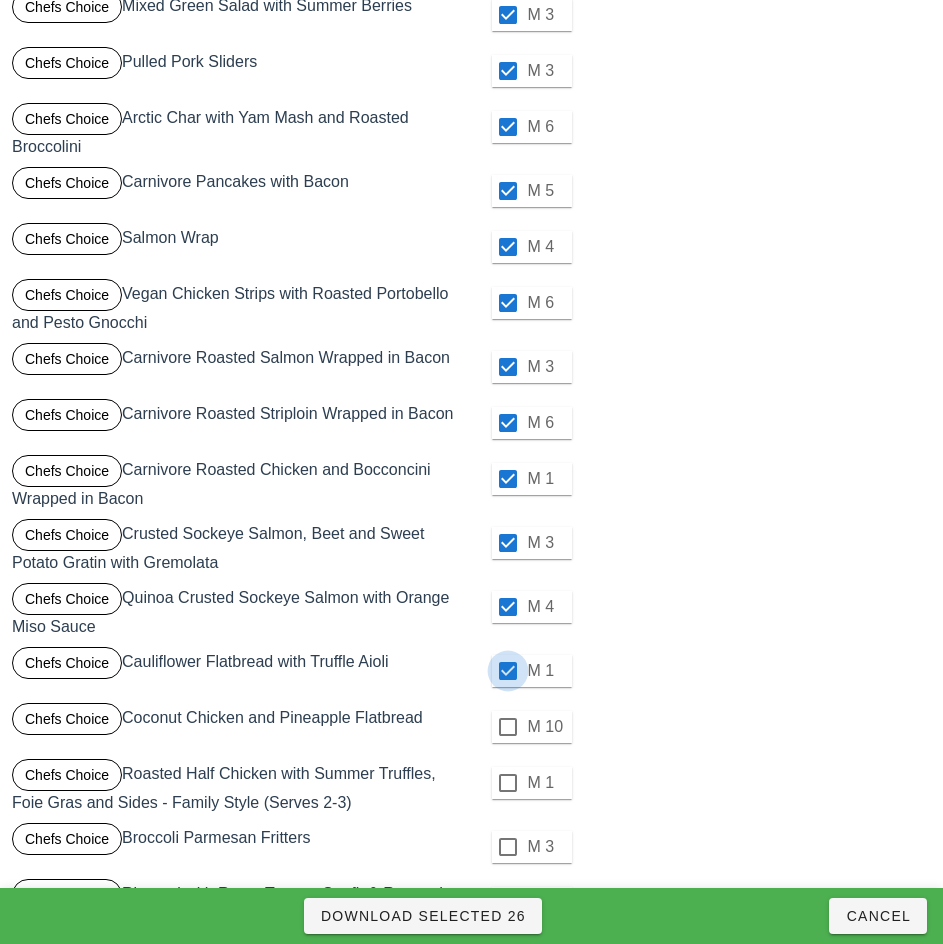 click at bounding box center [508, 727] 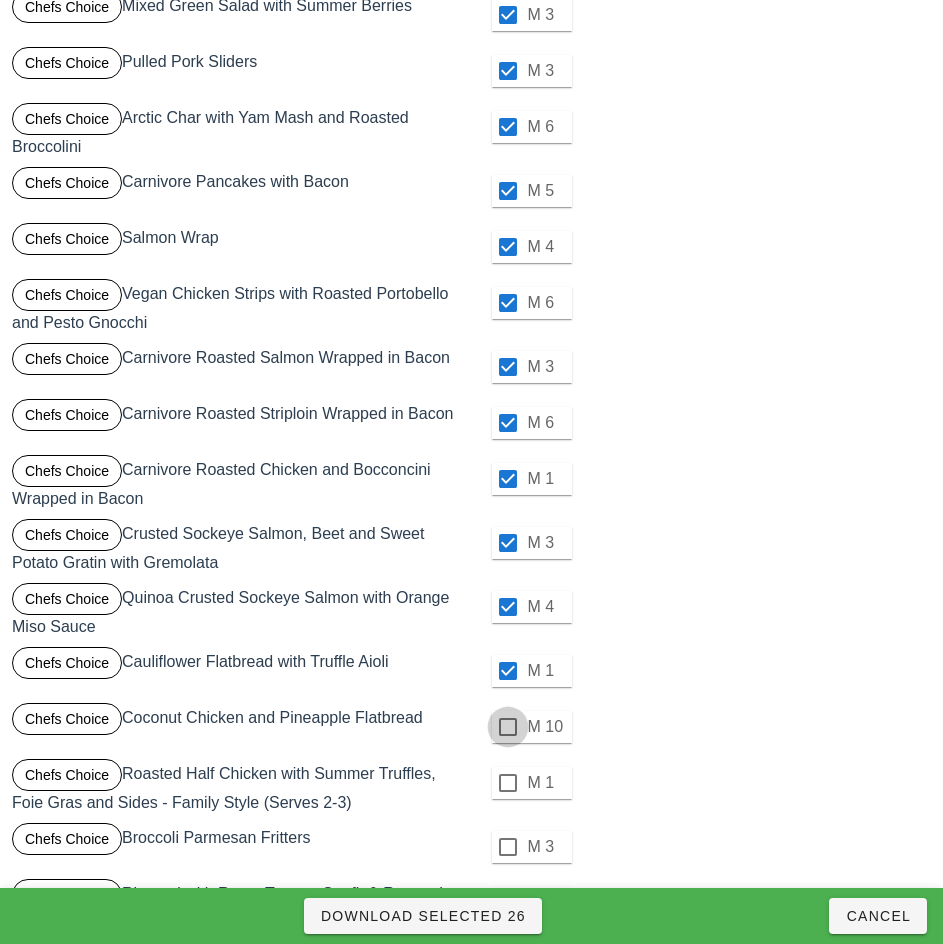 checkbox on "true" 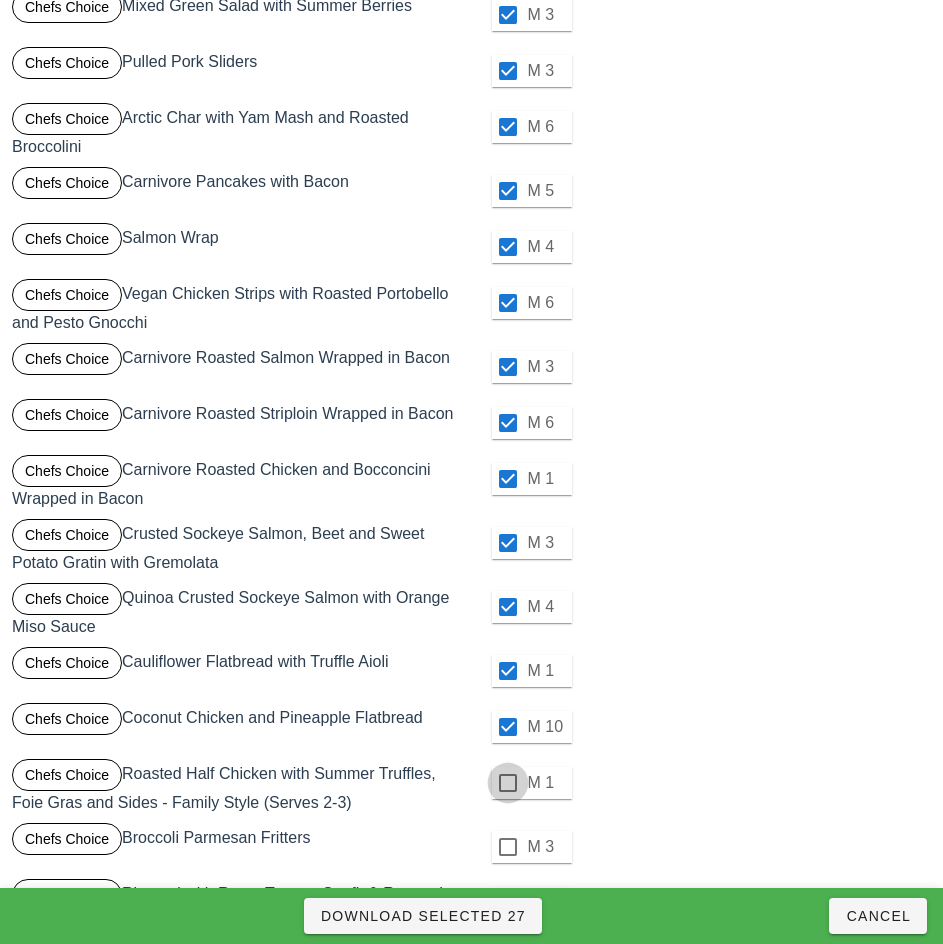 click at bounding box center [508, 783] 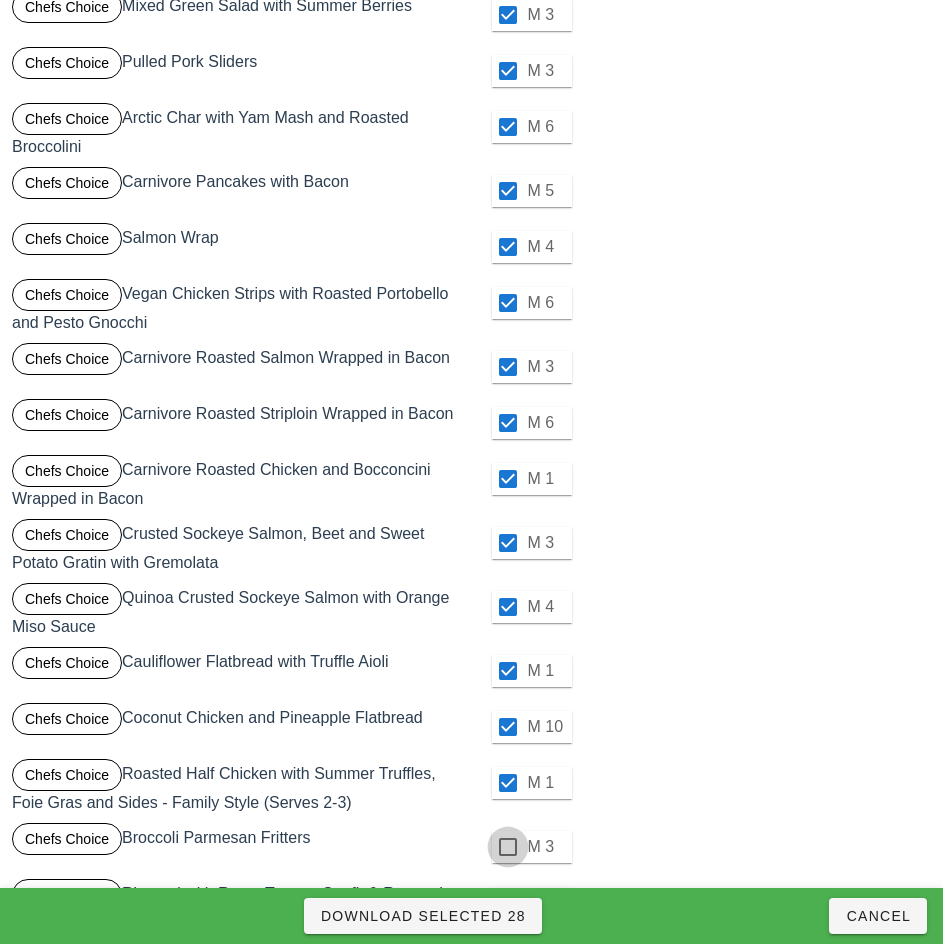 click at bounding box center (508, 847) 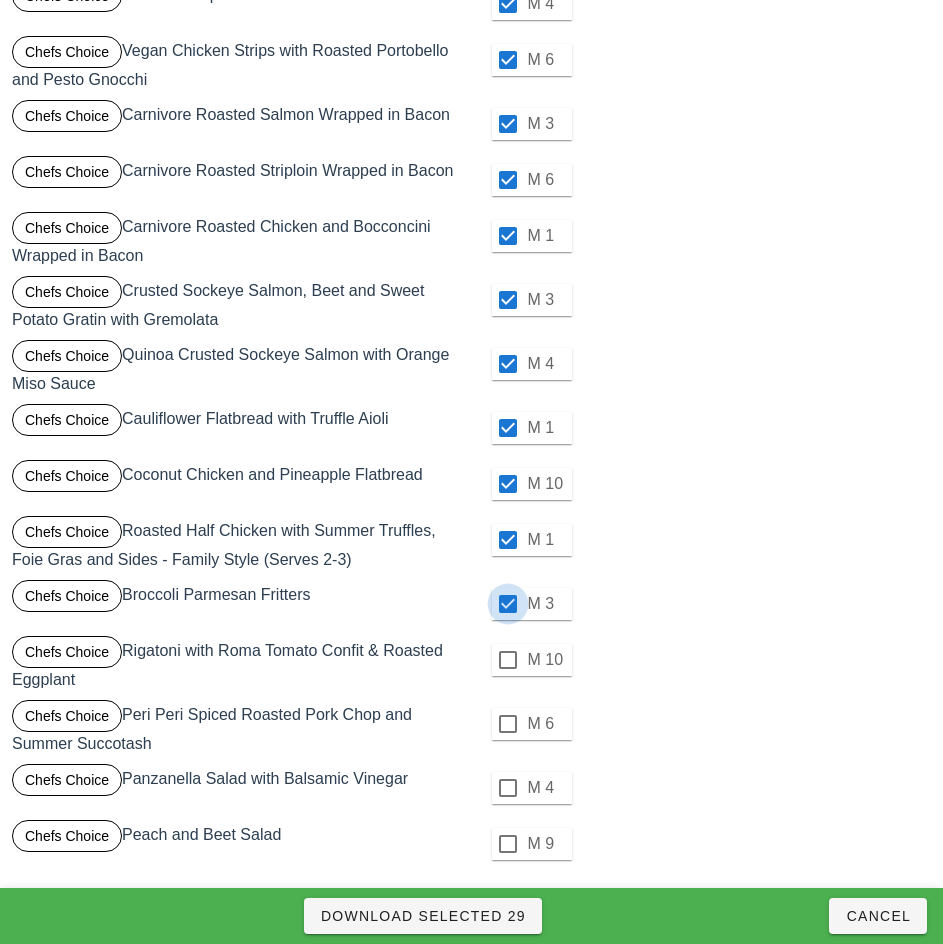 scroll, scrollTop: 1320, scrollLeft: 0, axis: vertical 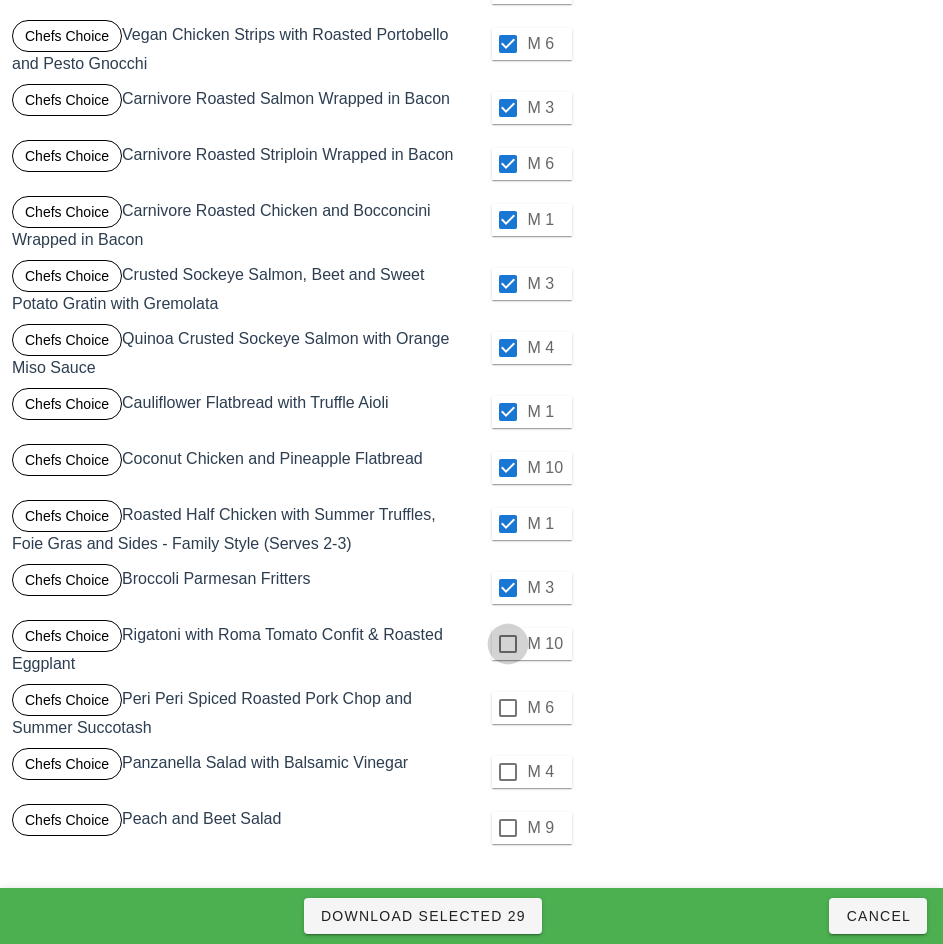 click at bounding box center (508, 644) 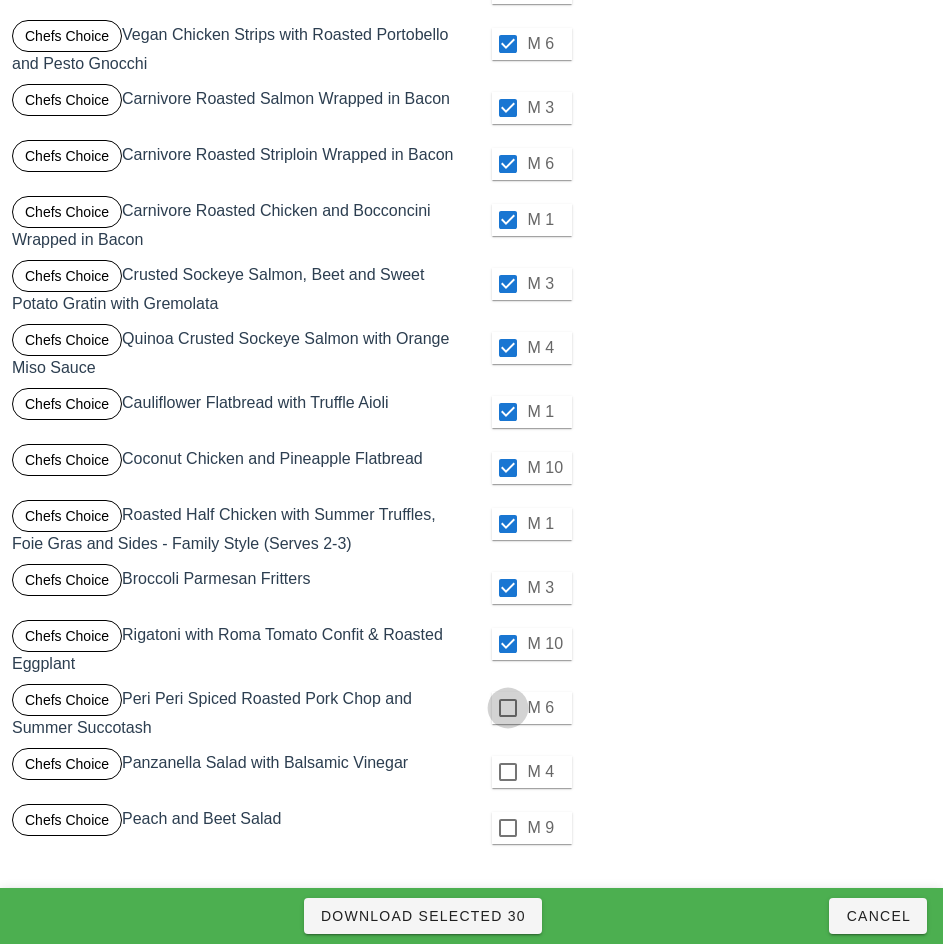 click at bounding box center [508, 708] 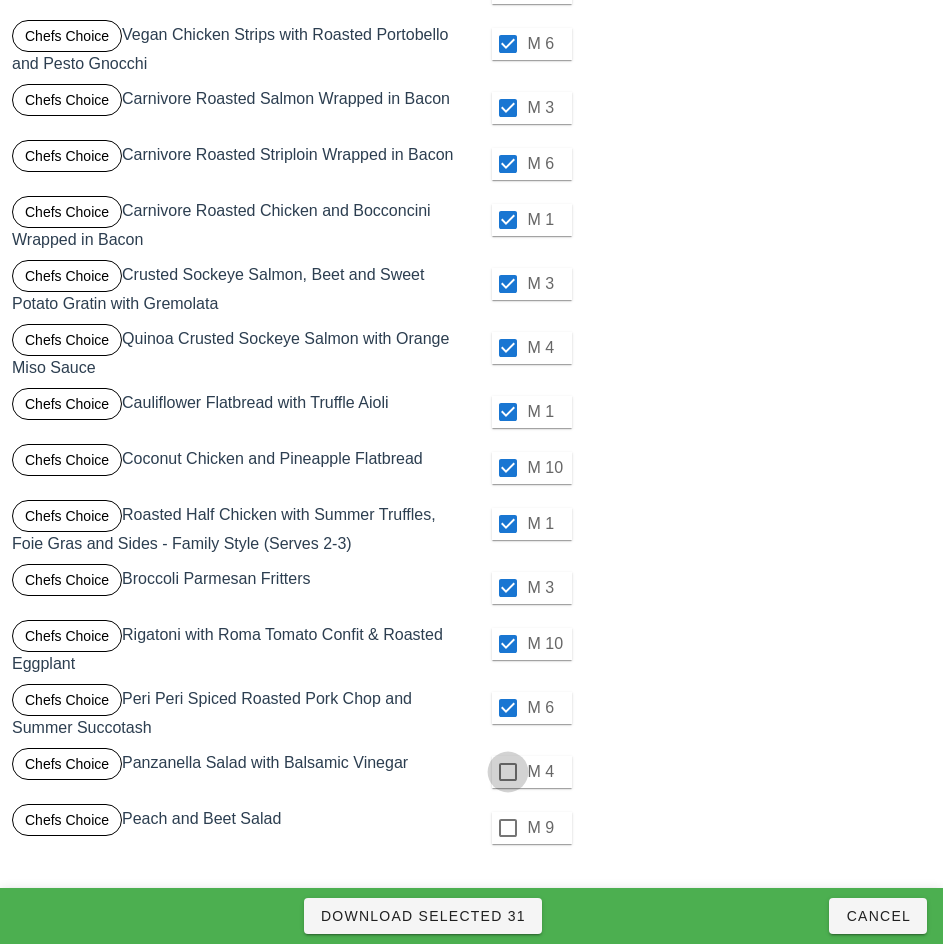 click at bounding box center [508, 772] 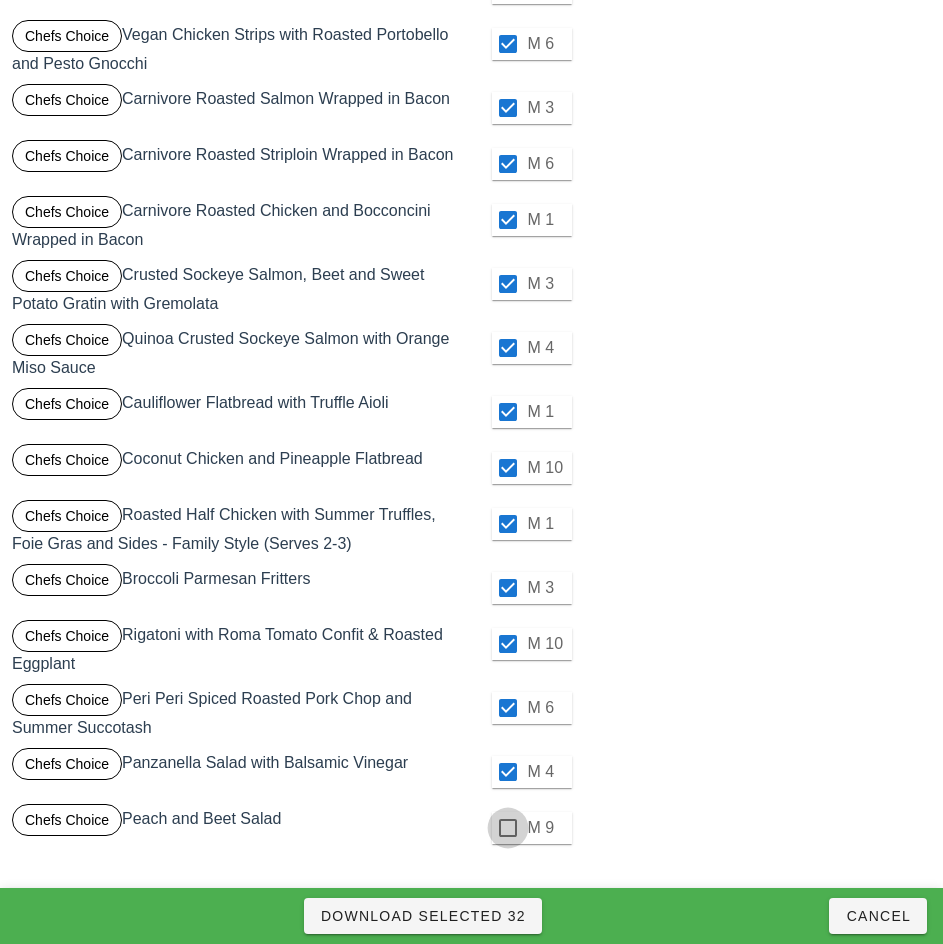 click at bounding box center [508, 828] 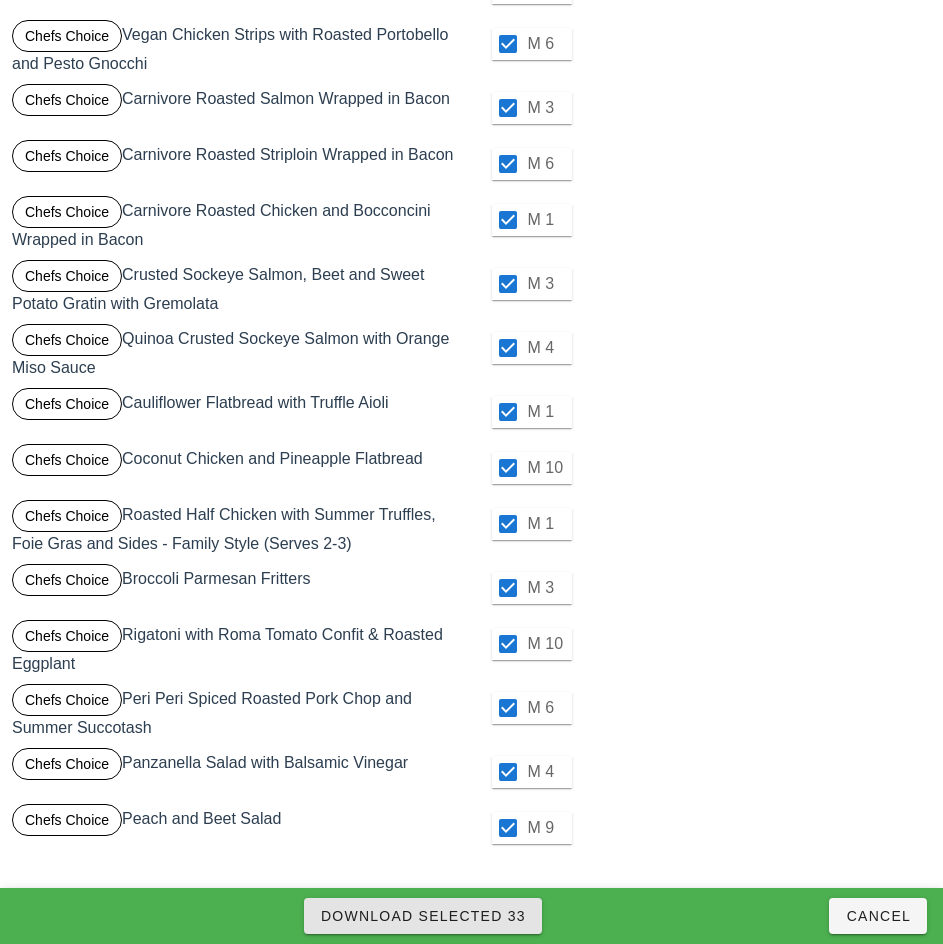 click on "Download Selected 33" at bounding box center [423, 916] 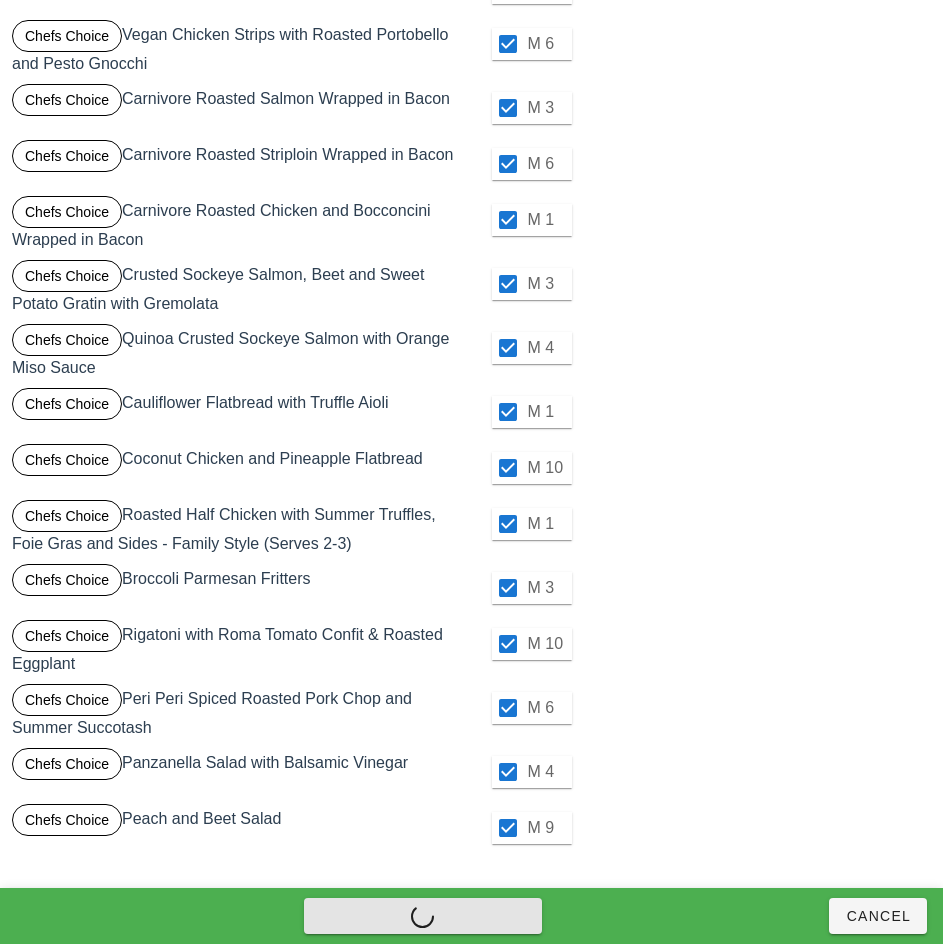 checkbox on "false" 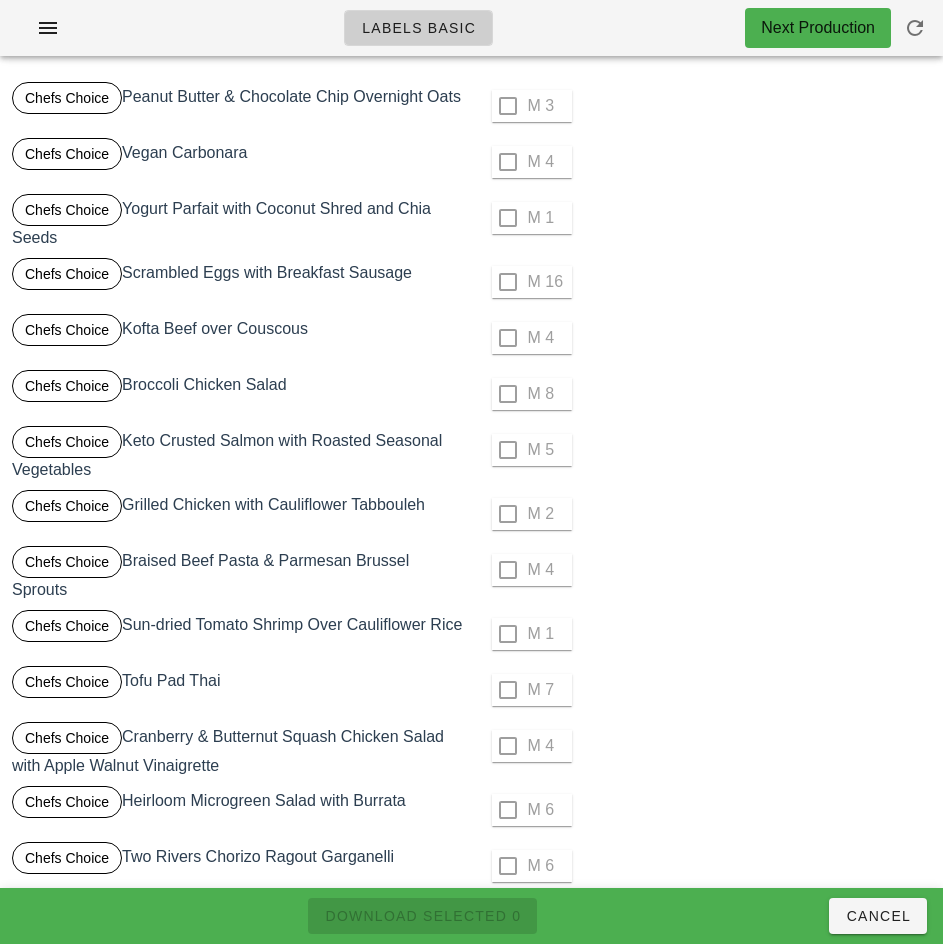 scroll, scrollTop: 0, scrollLeft: 0, axis: both 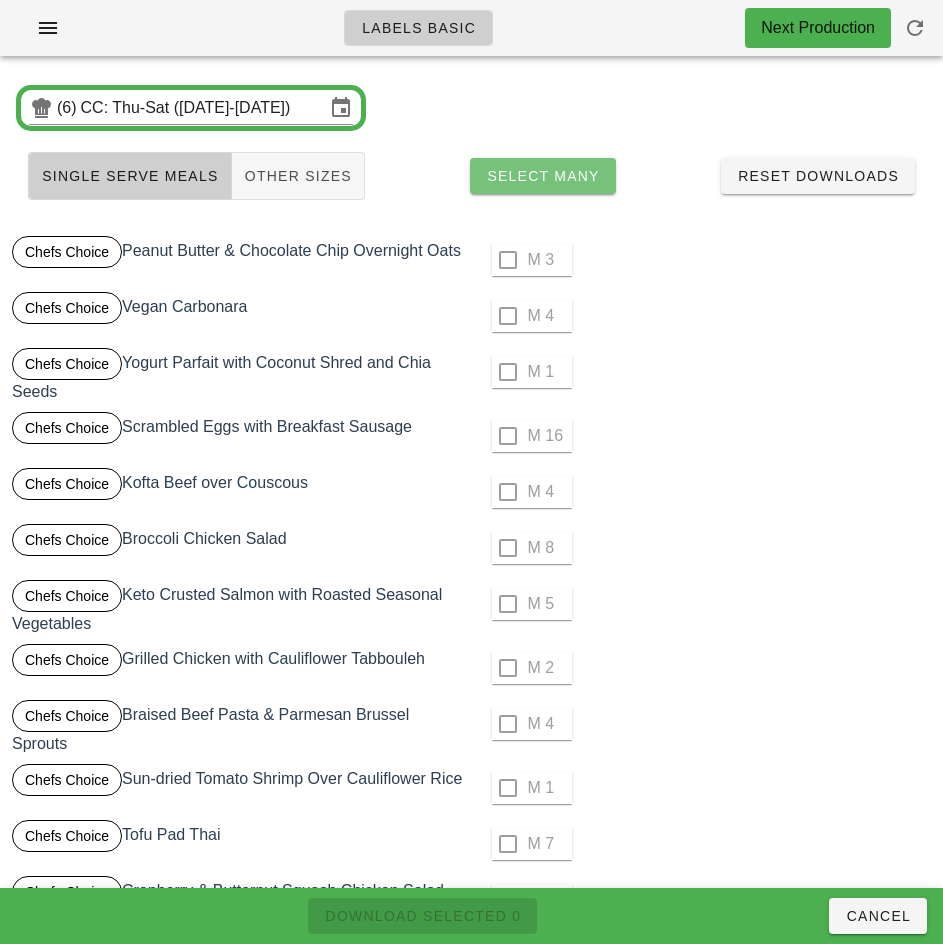 click on "Select Many" at bounding box center (543, 176) 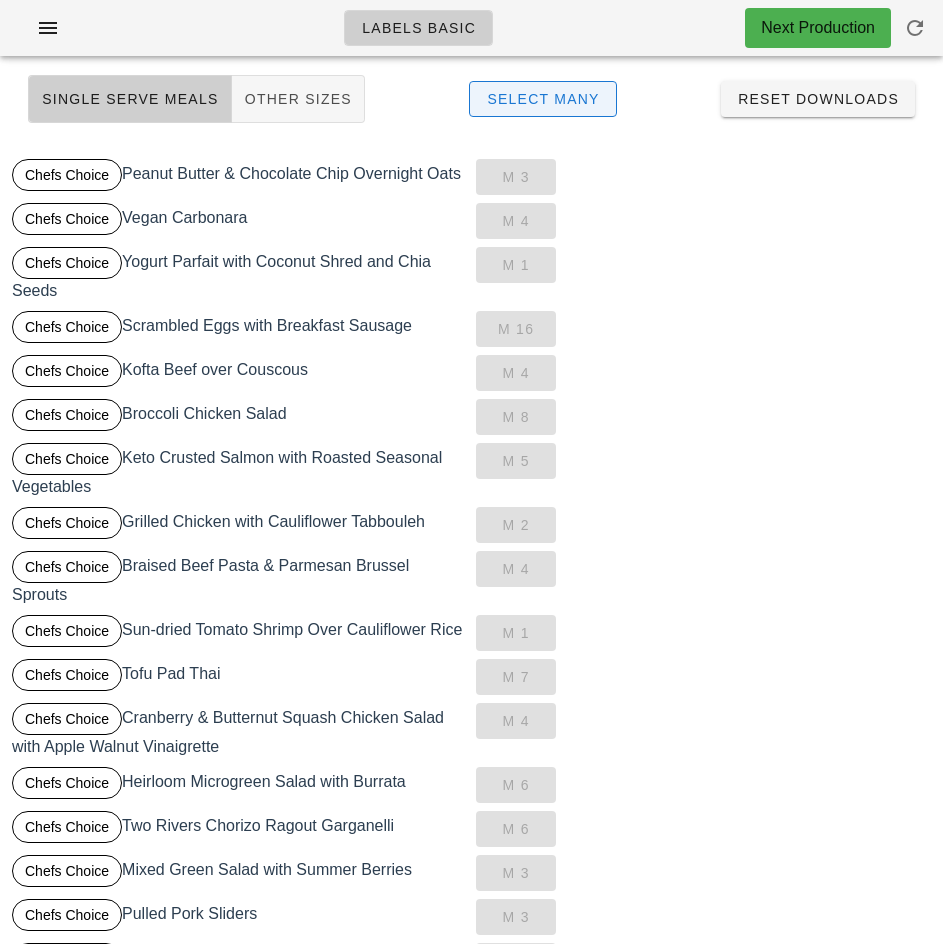 scroll, scrollTop: 0, scrollLeft: 0, axis: both 